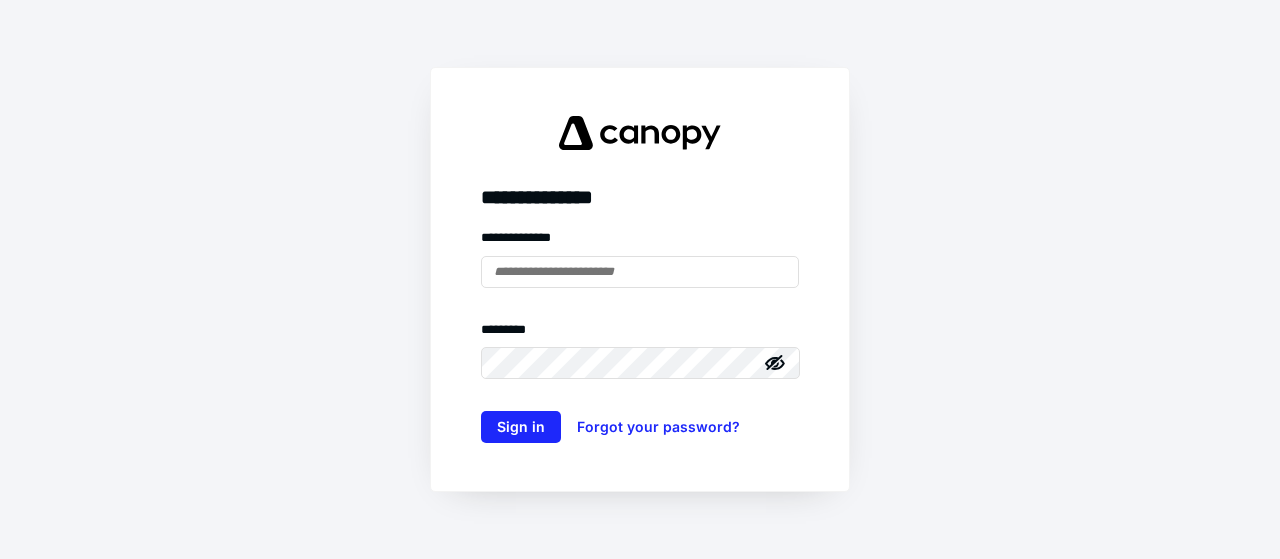 scroll, scrollTop: 0, scrollLeft: 0, axis: both 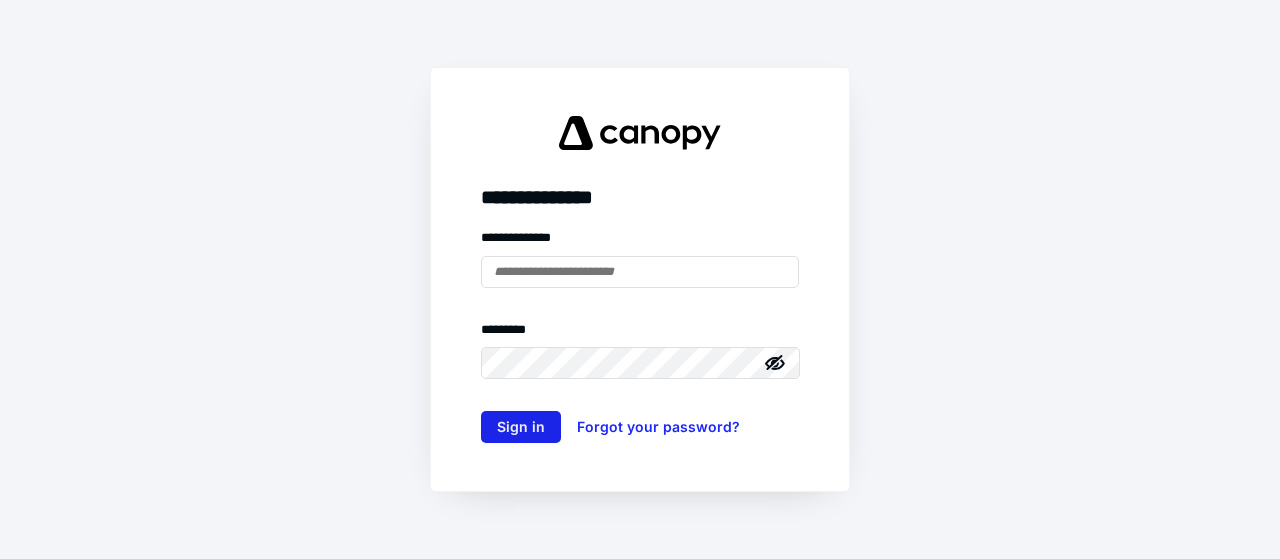 type on "**********" 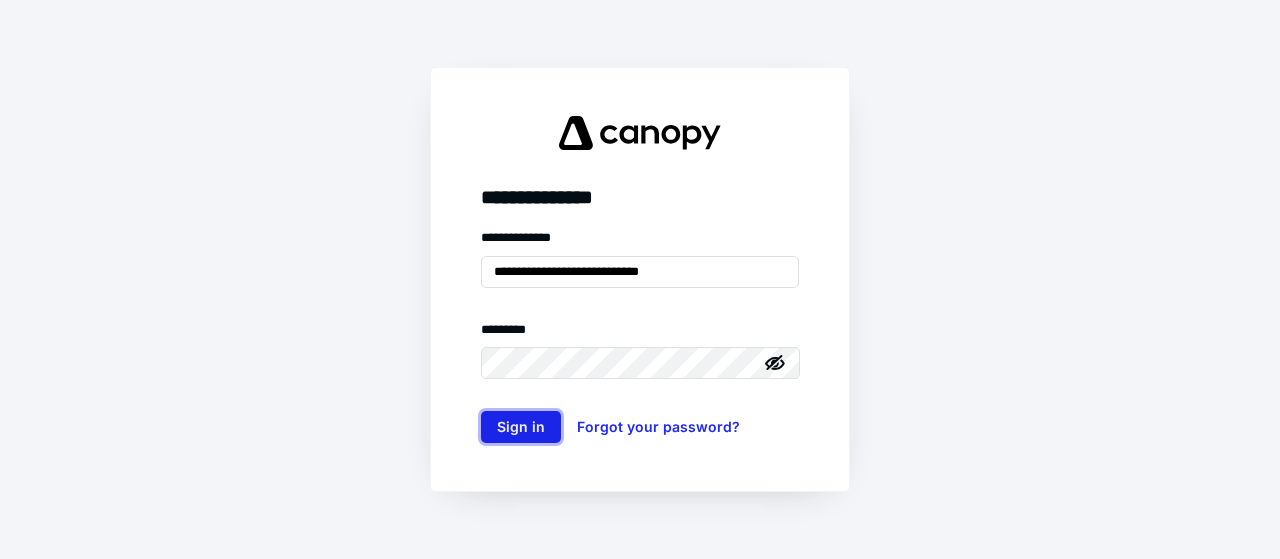 click on "Sign in" at bounding box center [521, 427] 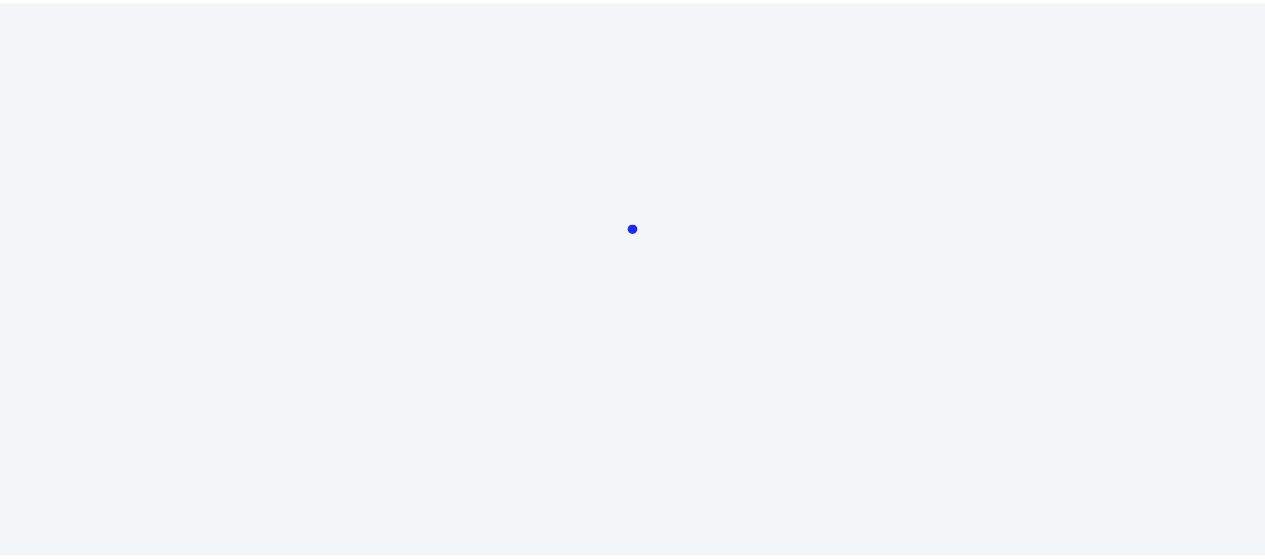 scroll, scrollTop: 0, scrollLeft: 0, axis: both 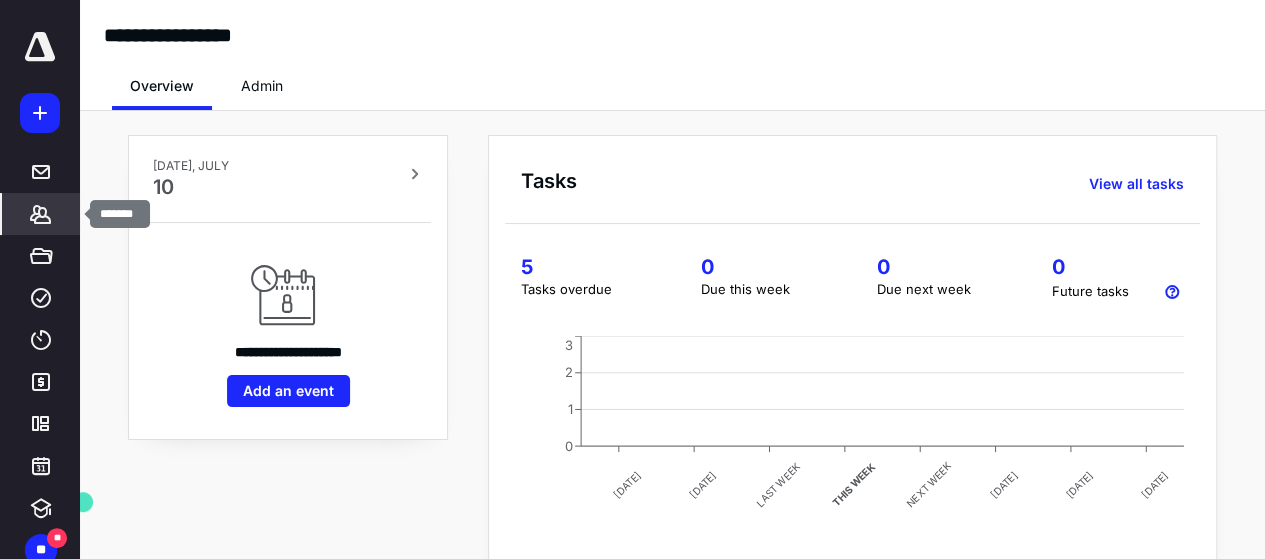 click 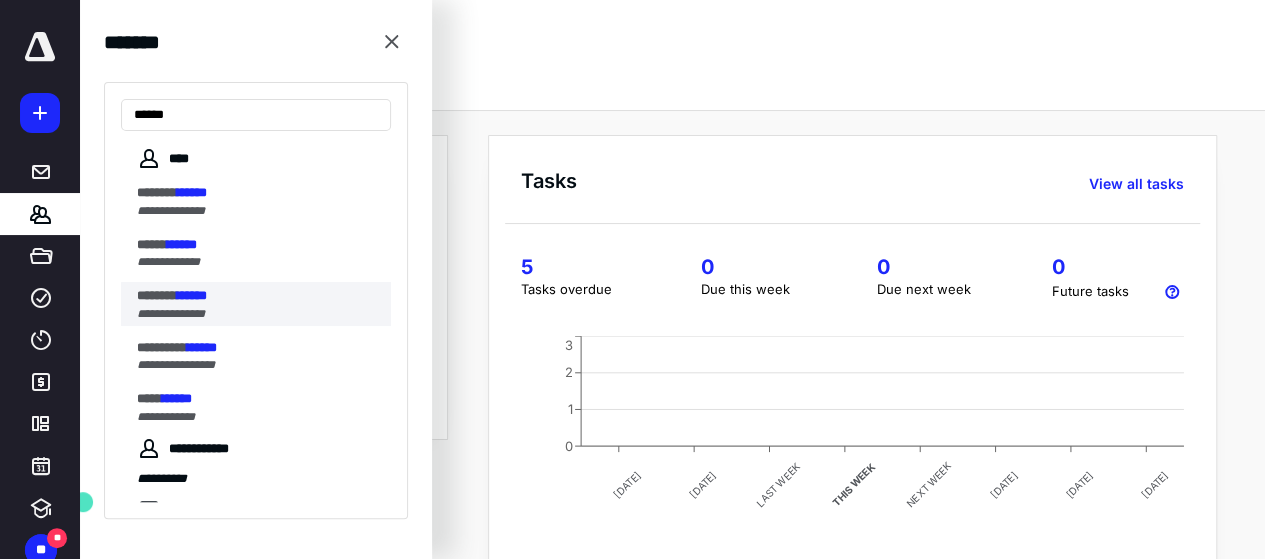 type on "******" 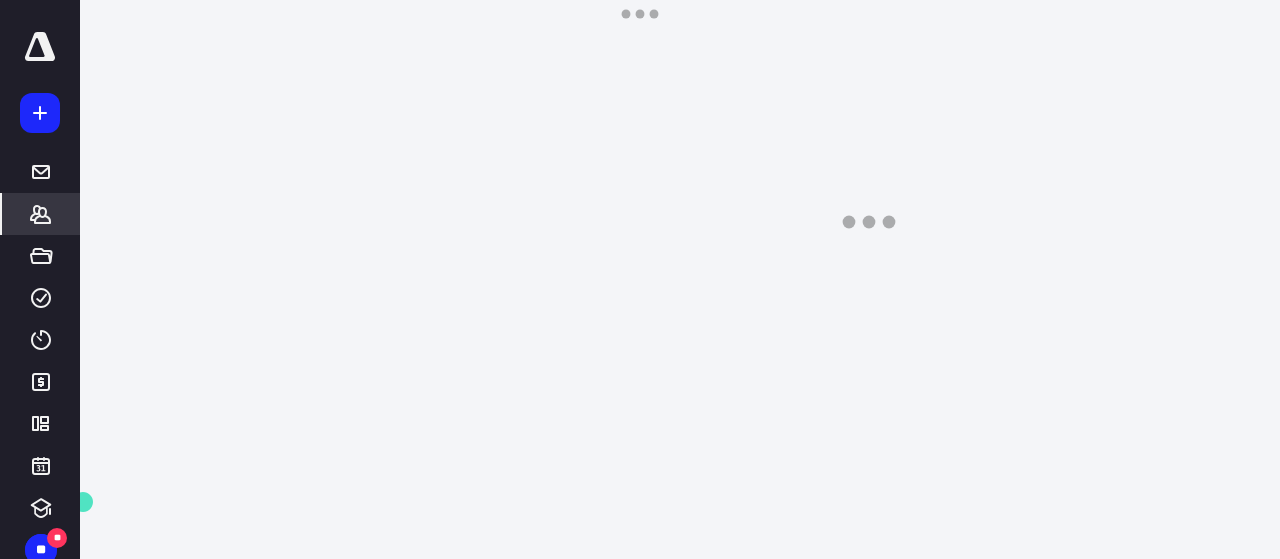 click on "**********" at bounding box center [640, 279] 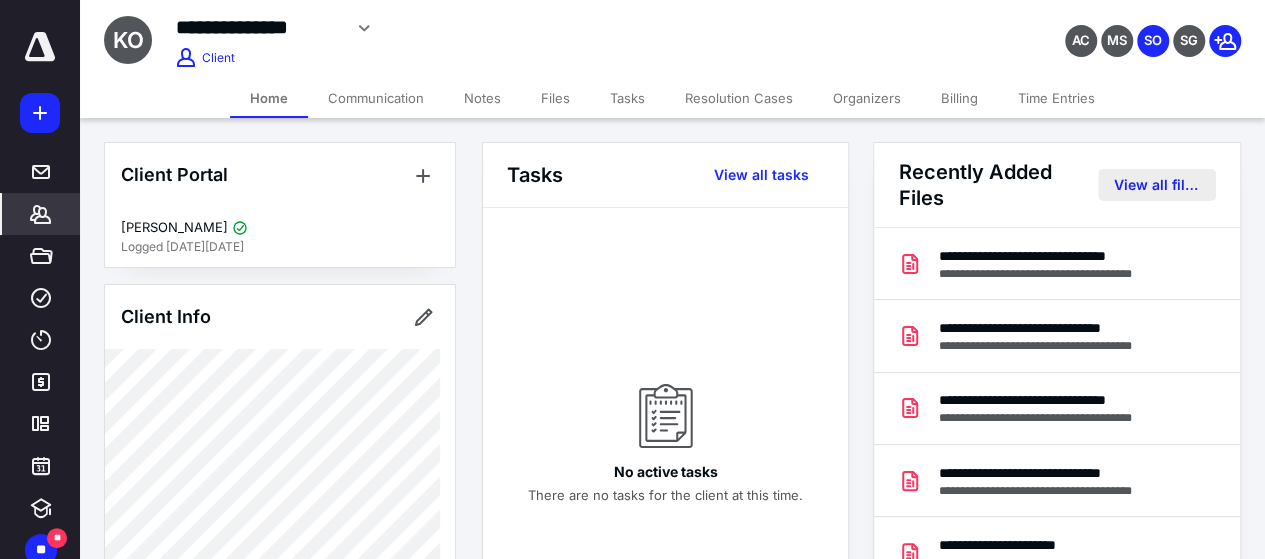 click on "View all files" at bounding box center (1157, 185) 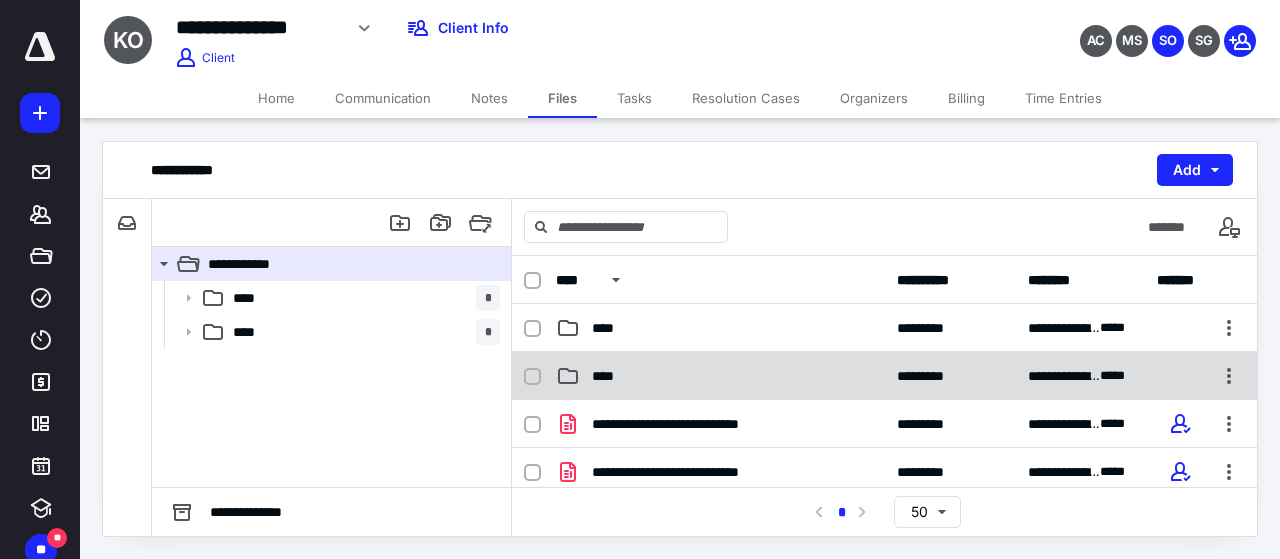 click on "****" at bounding box center [609, 376] 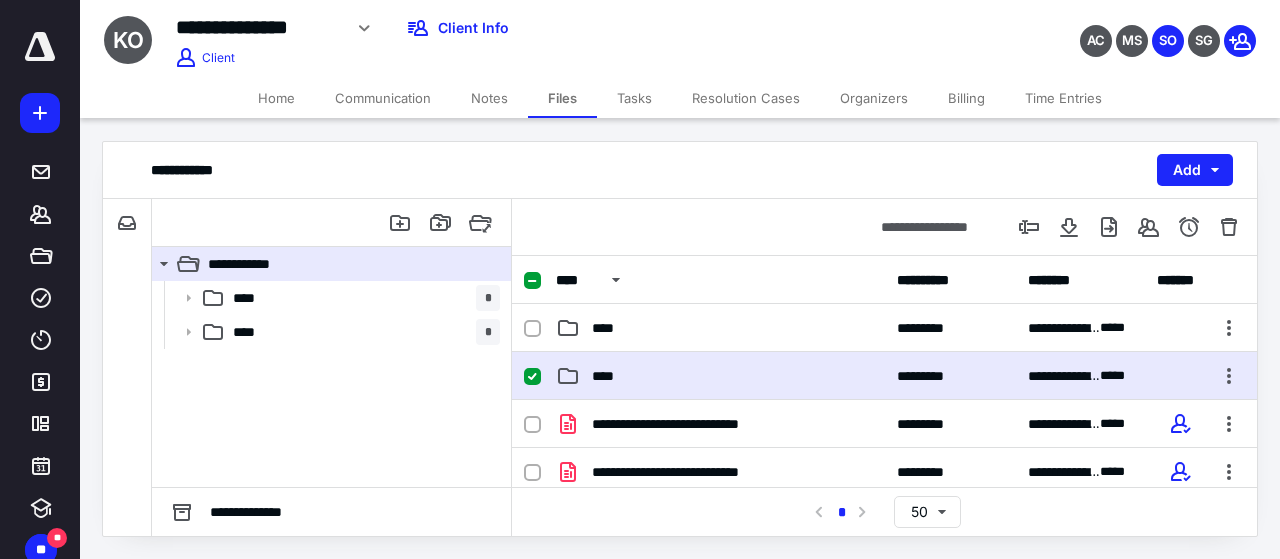 click on "****" at bounding box center [609, 376] 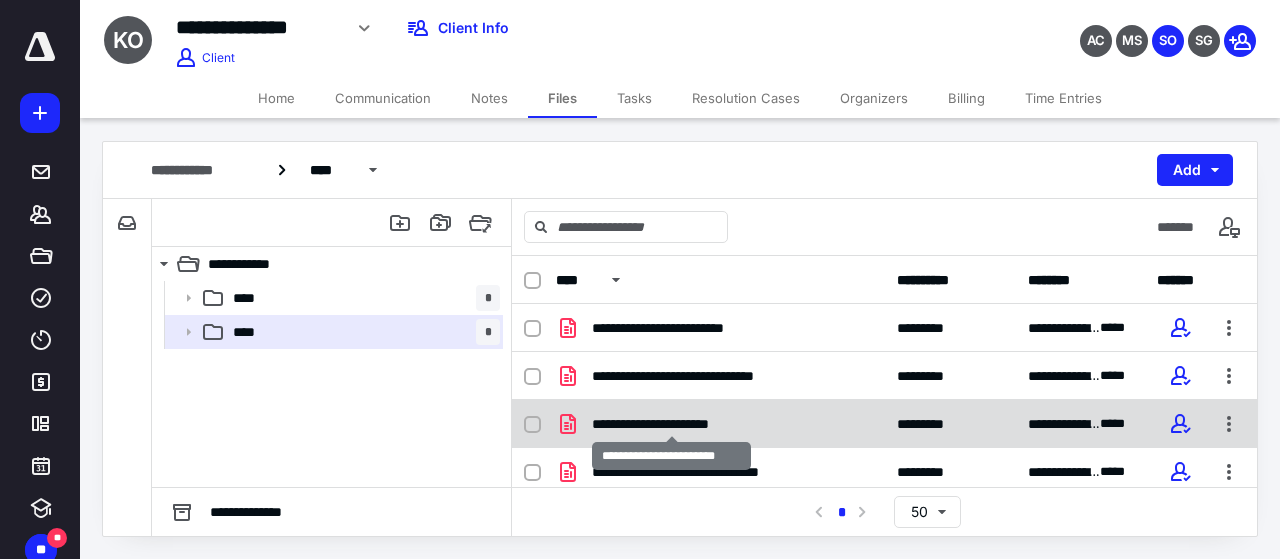 click on "**********" at bounding box center (672, 424) 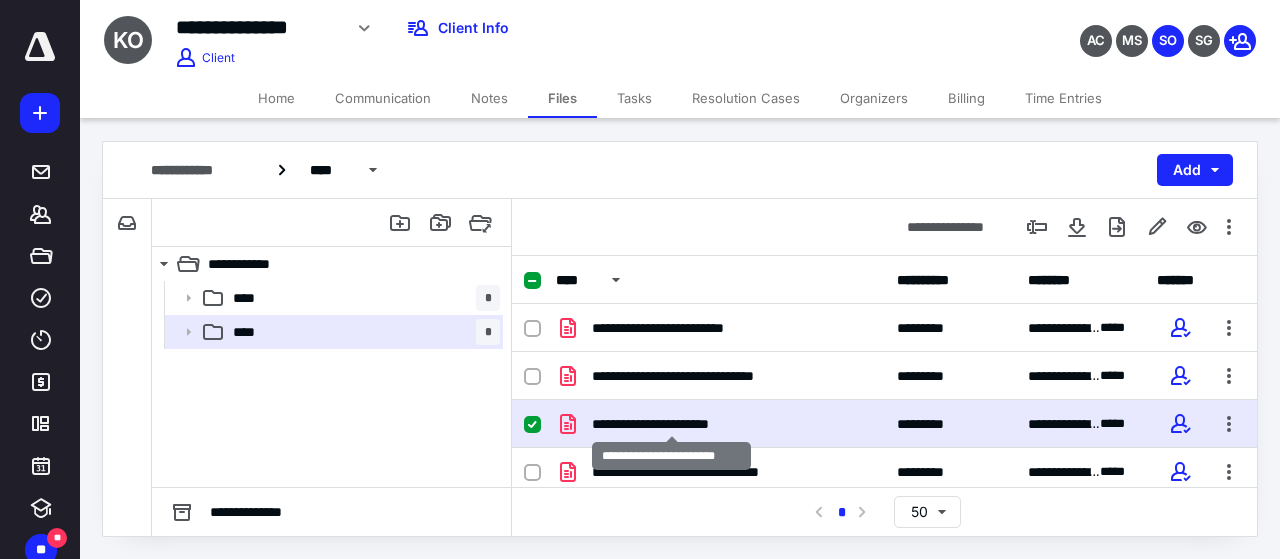 click on "**********" at bounding box center (672, 424) 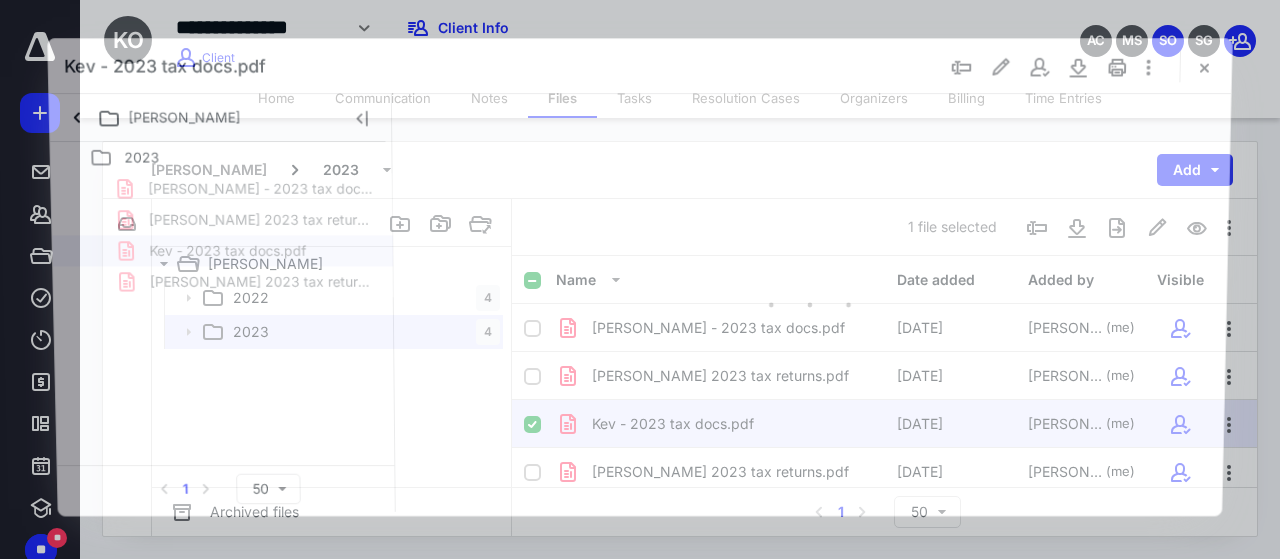 scroll, scrollTop: 0, scrollLeft: 0, axis: both 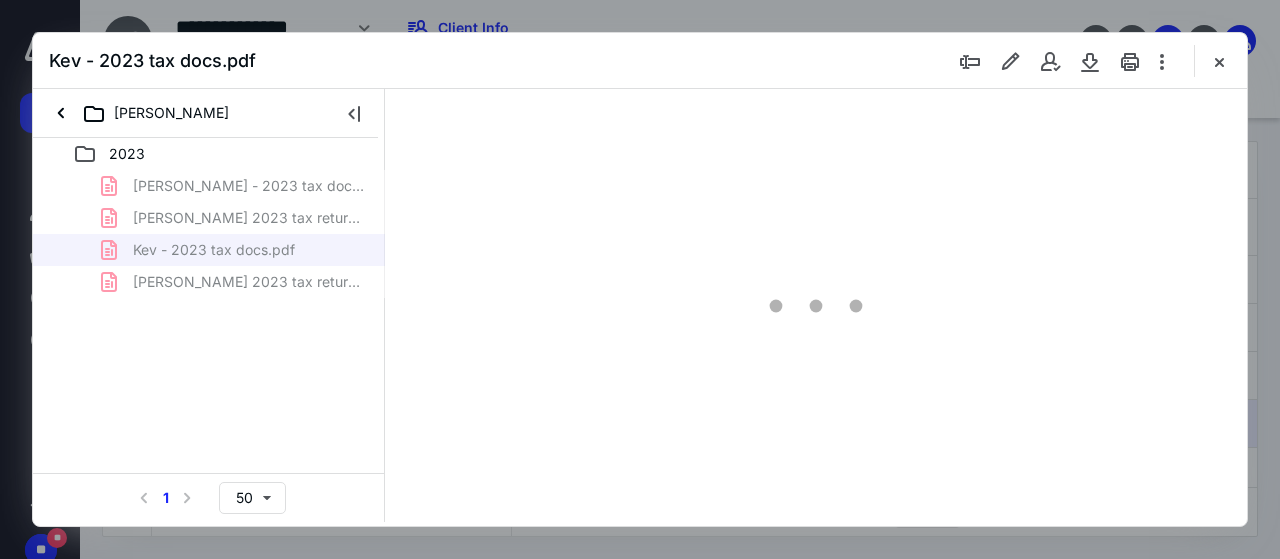 type on "42" 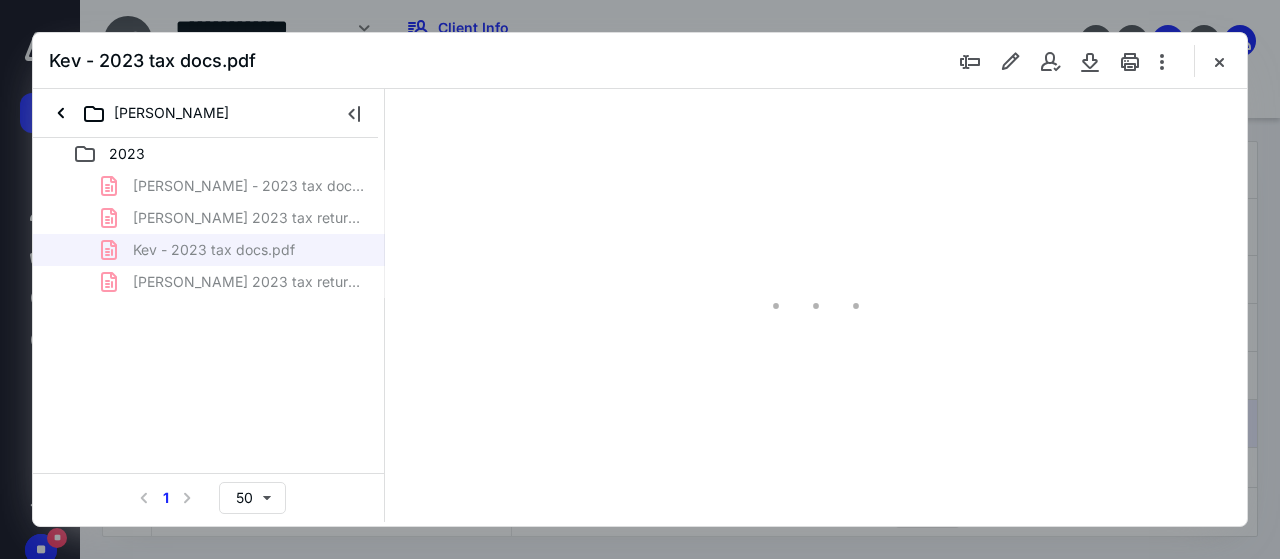 scroll, scrollTop: 106, scrollLeft: 0, axis: vertical 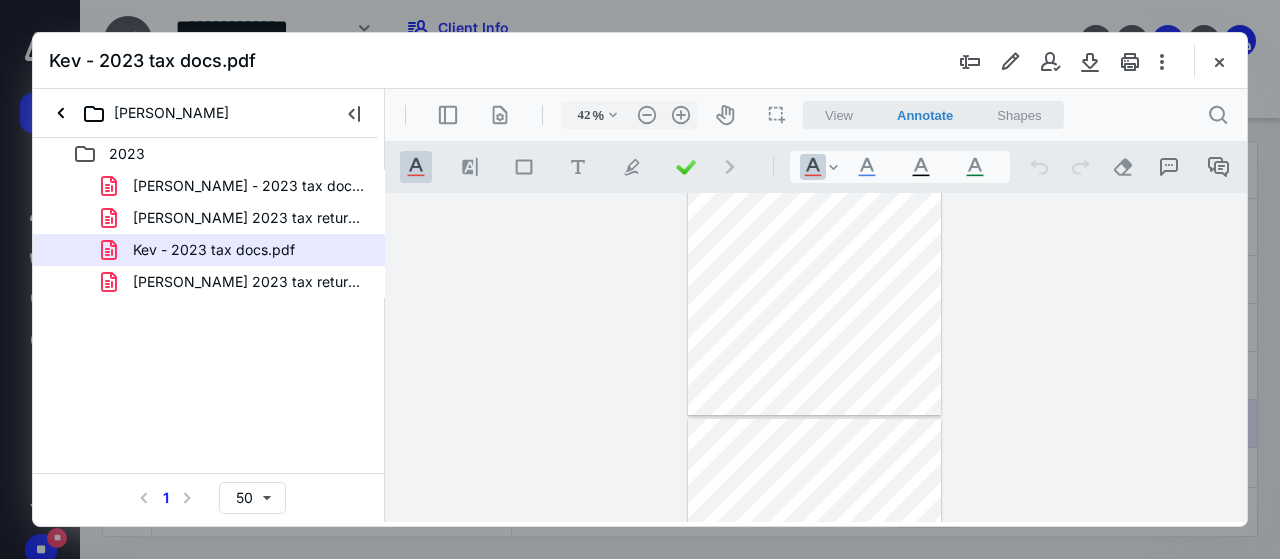 click on "**********" at bounding box center [816, 358] 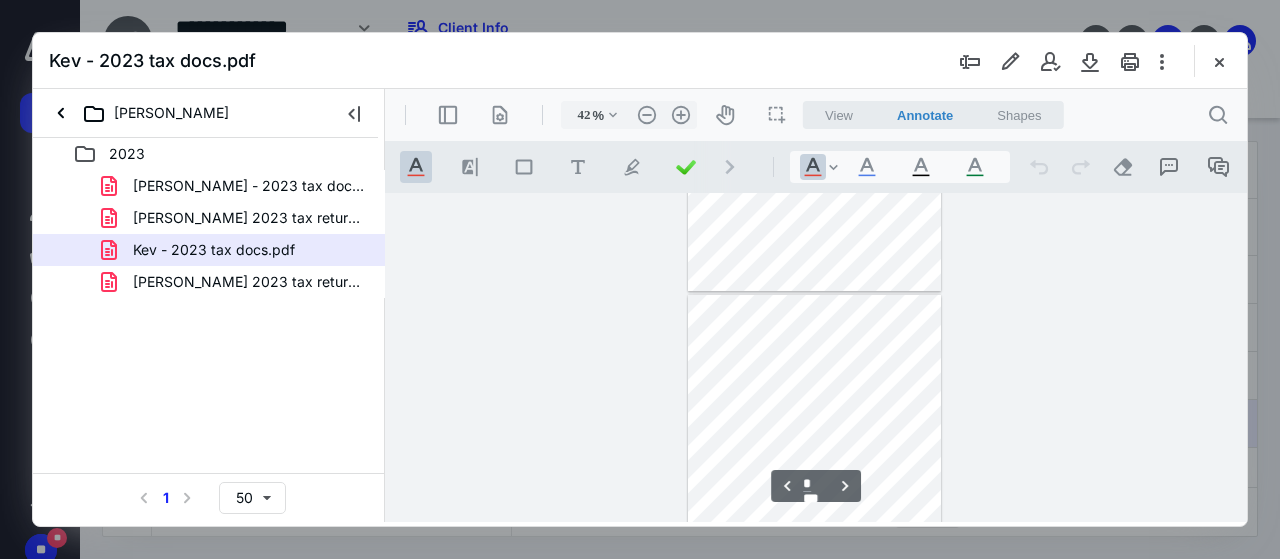 type on "*" 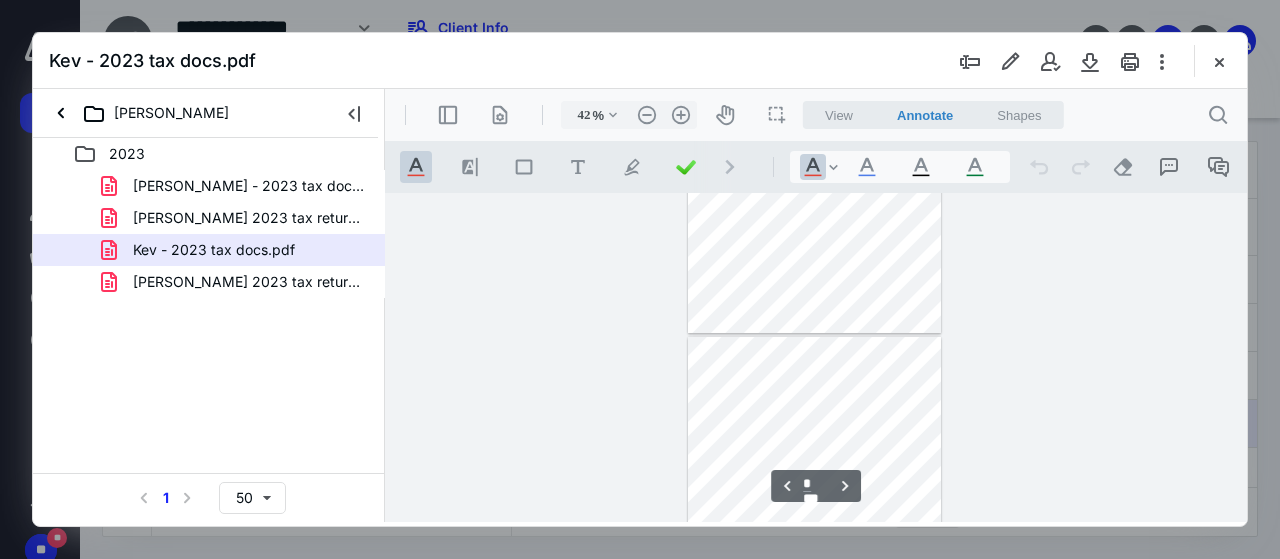 scroll, scrollTop: 2127, scrollLeft: 0, axis: vertical 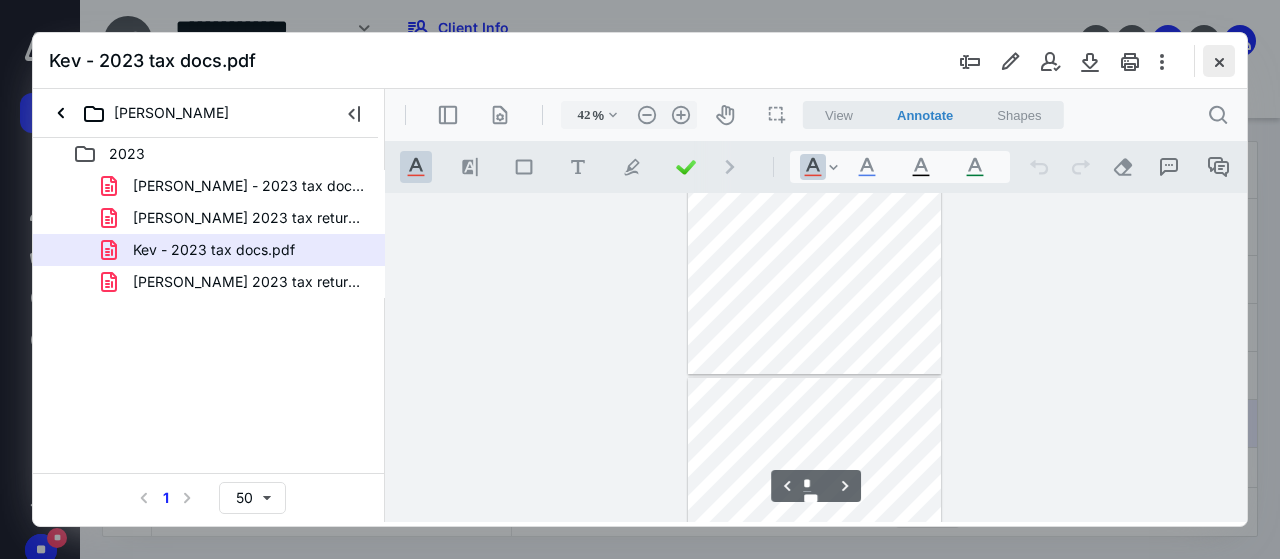 click at bounding box center (1219, 61) 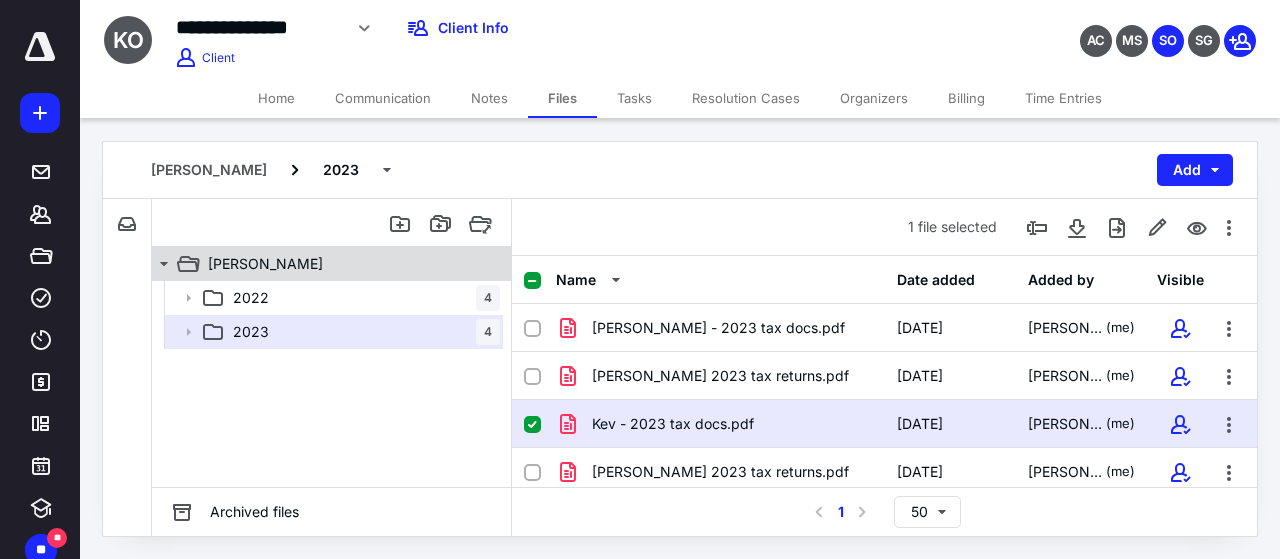 click 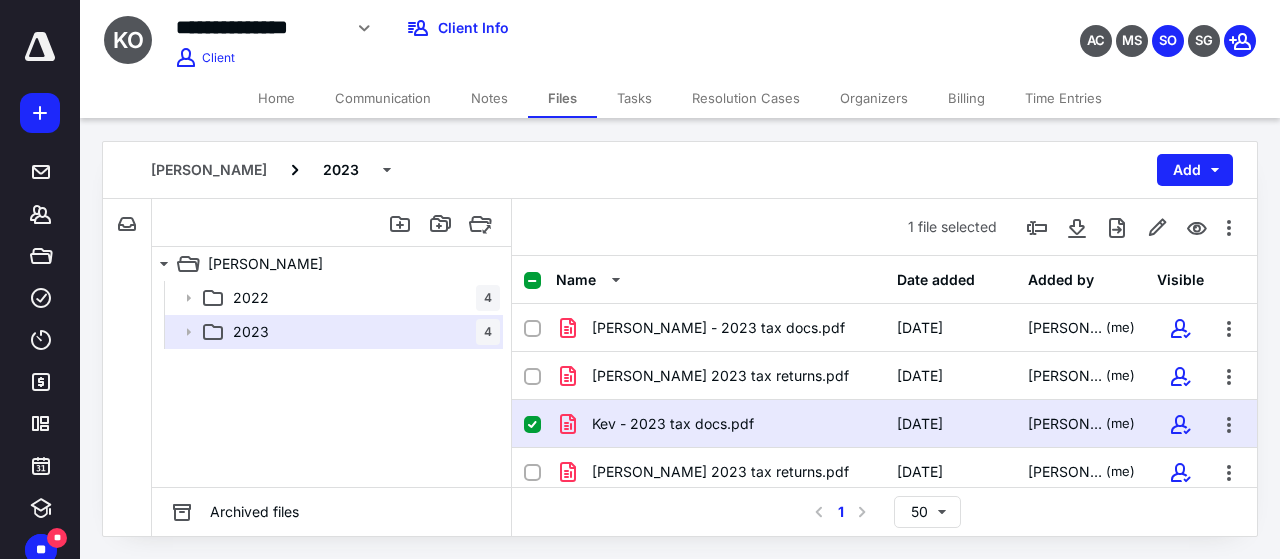 click on "Home" at bounding box center (276, 98) 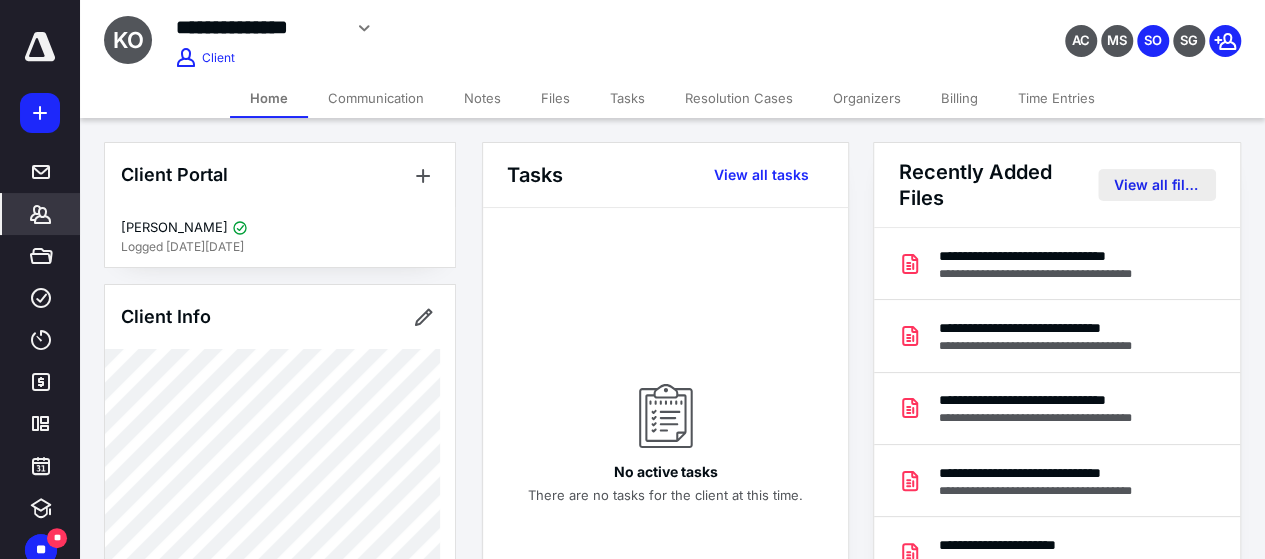 click on "View all files" at bounding box center (1157, 185) 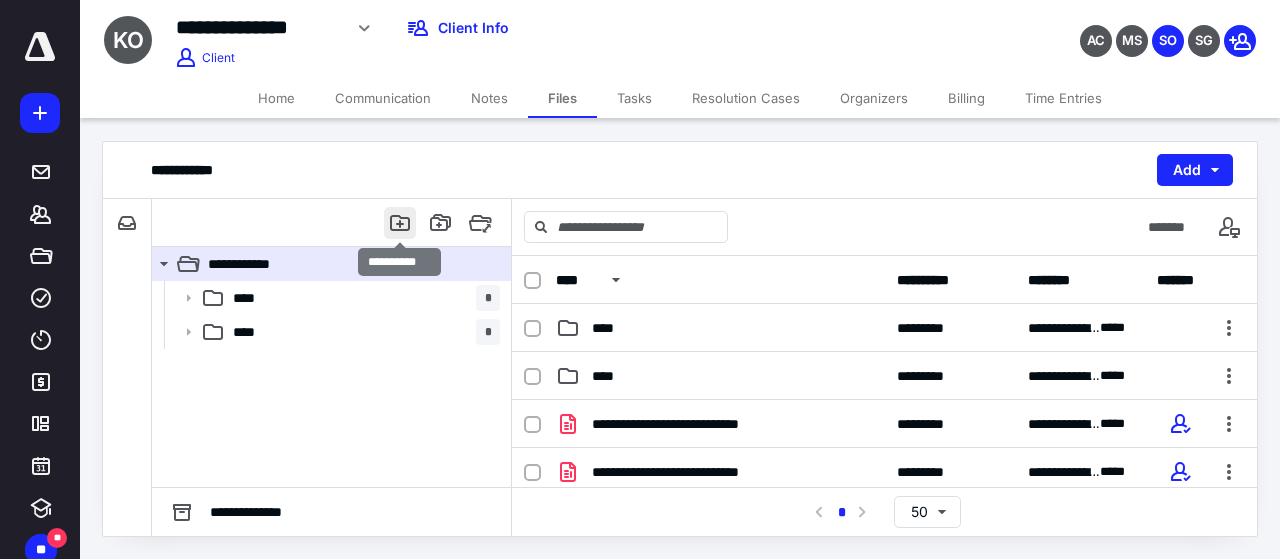 click at bounding box center [400, 223] 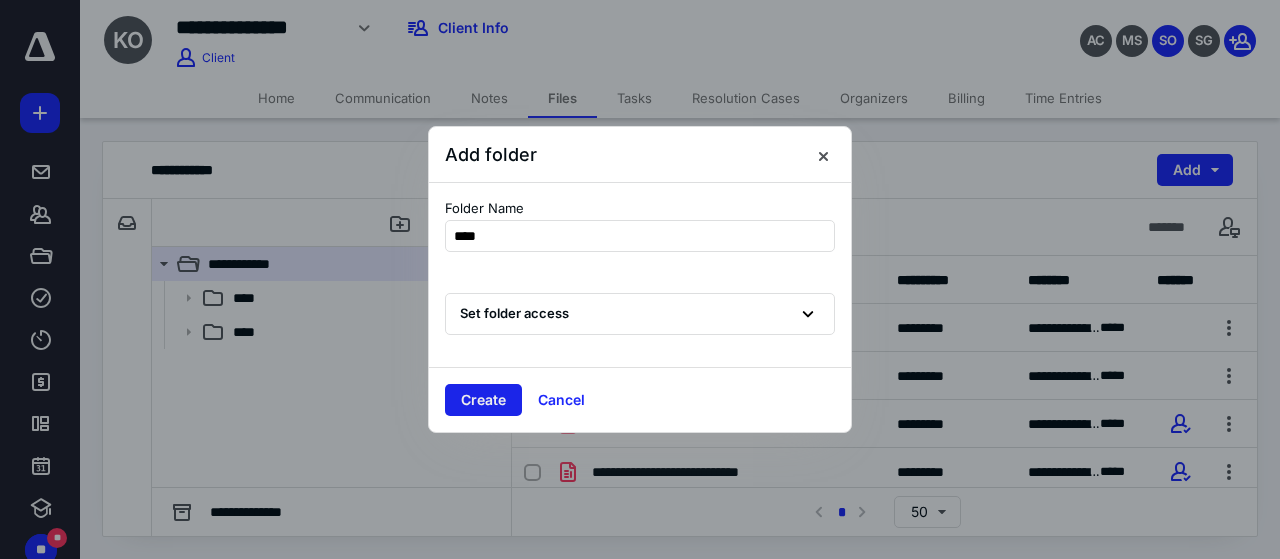 type on "****" 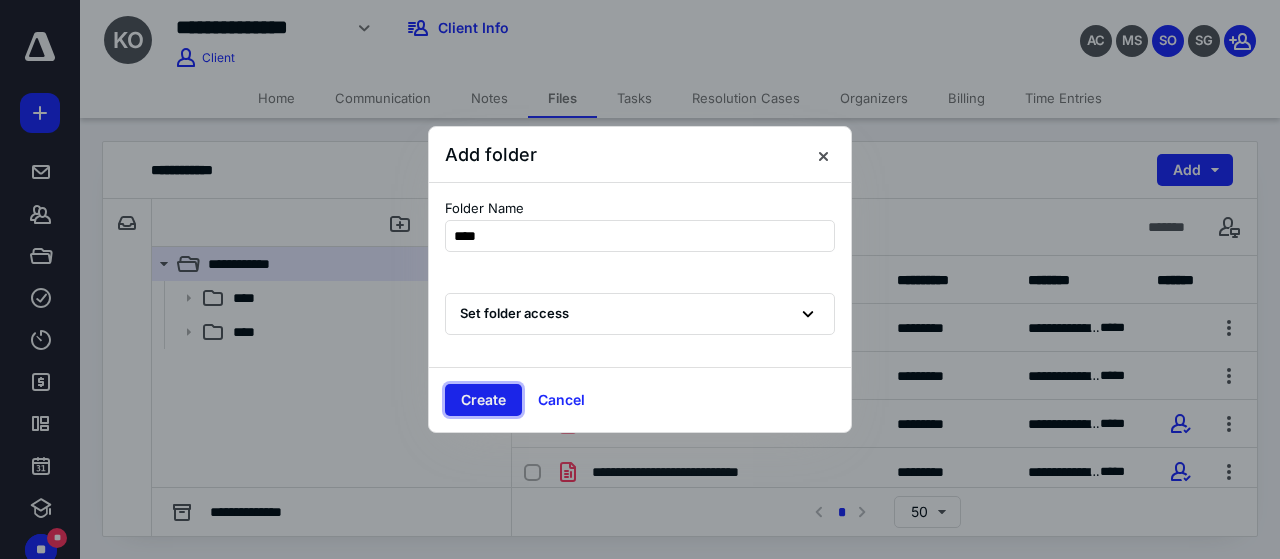 click on "Create" at bounding box center [483, 400] 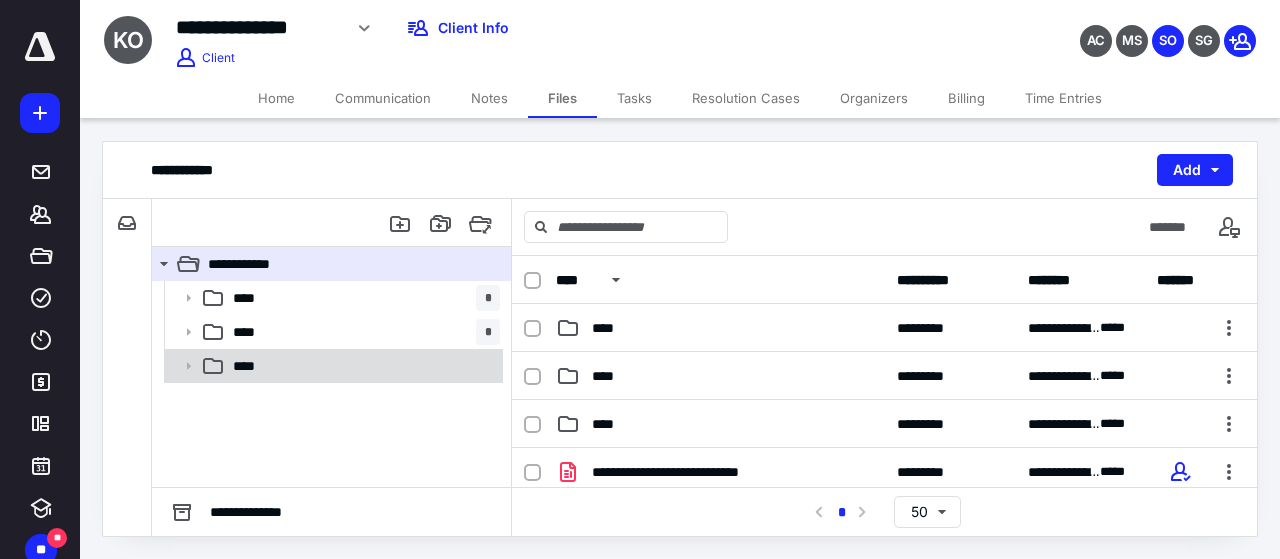 click on "****" at bounding box center (332, 366) 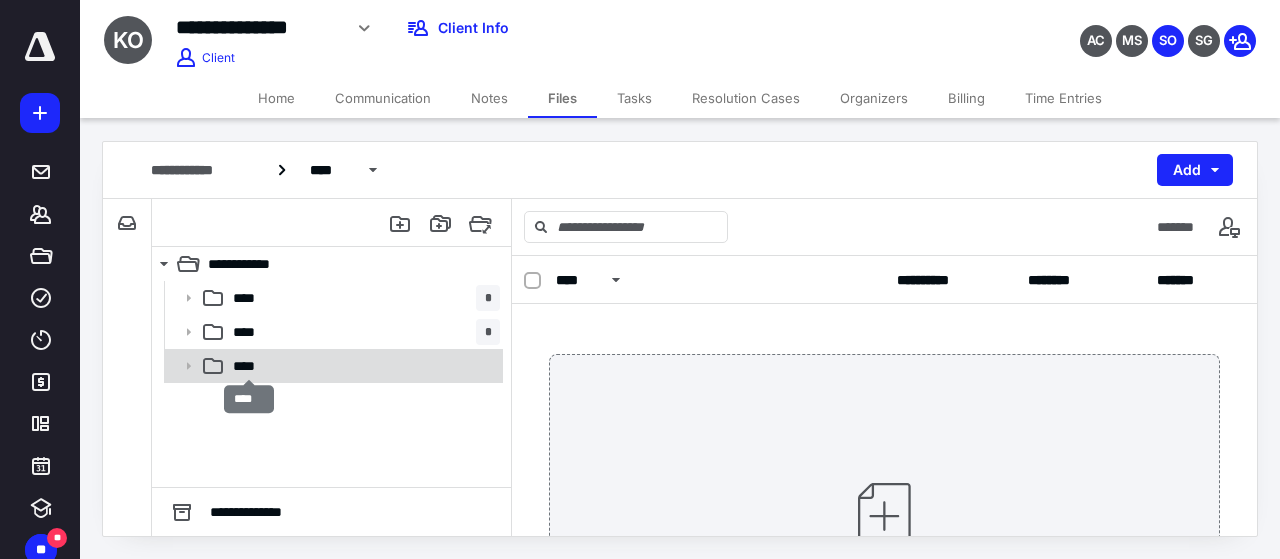 click on "****" at bounding box center (250, 366) 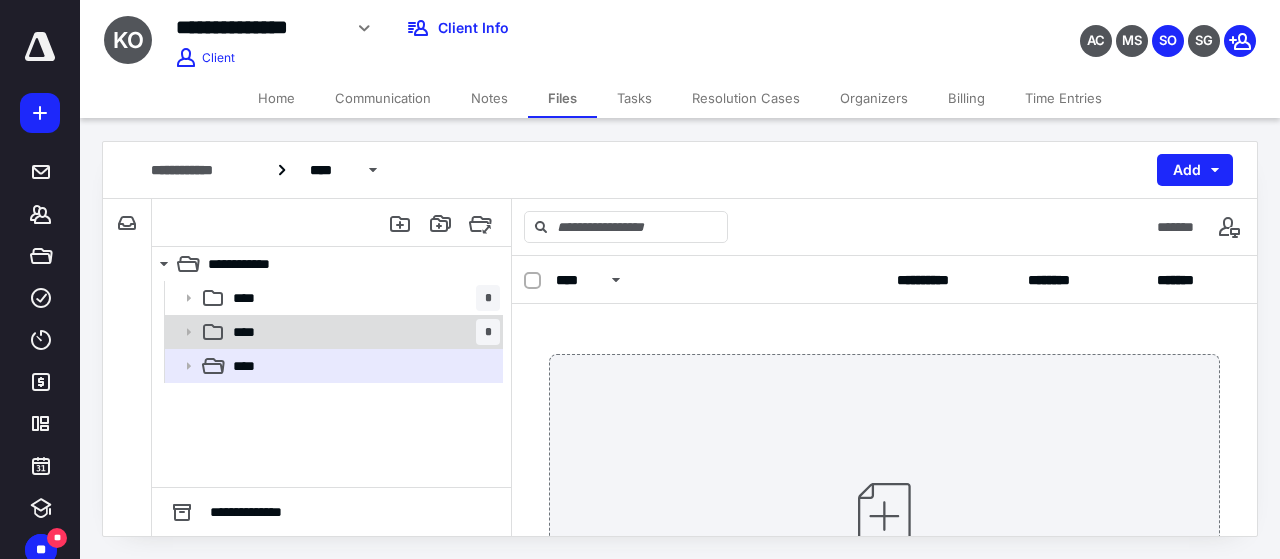 click on "**** *" at bounding box center [362, 332] 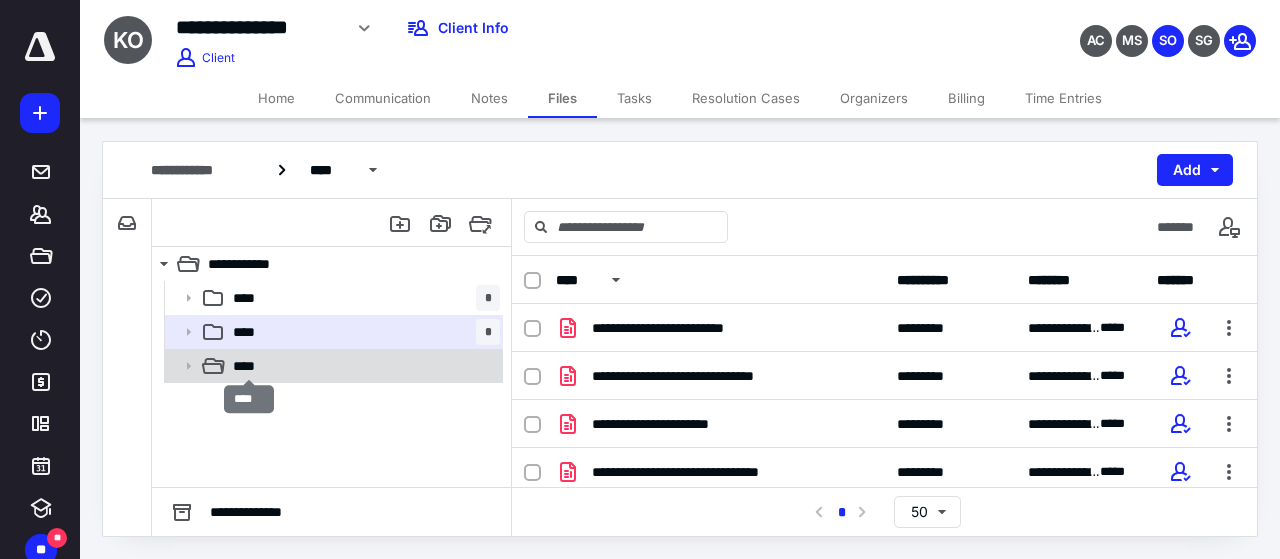 click on "****" at bounding box center (250, 366) 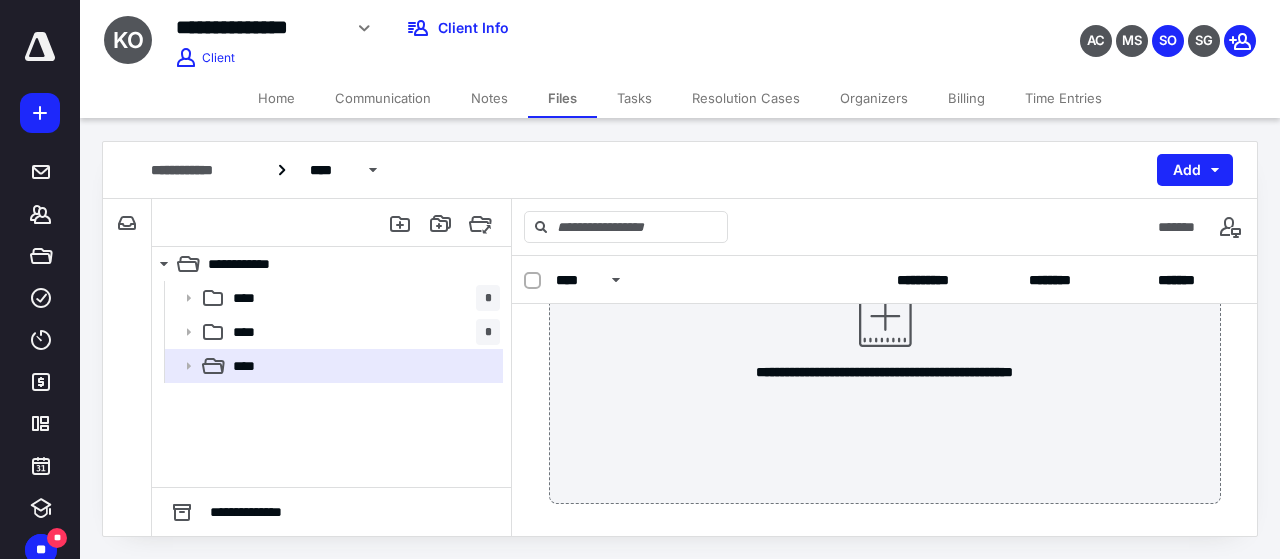 scroll, scrollTop: 216, scrollLeft: 0, axis: vertical 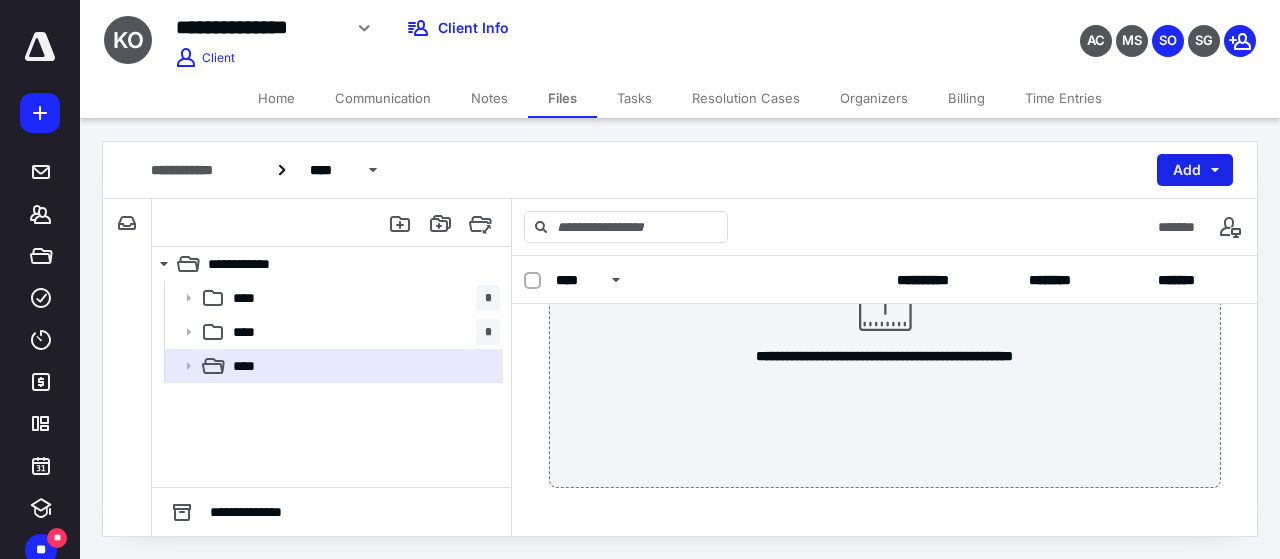 click on "Add" at bounding box center [1195, 170] 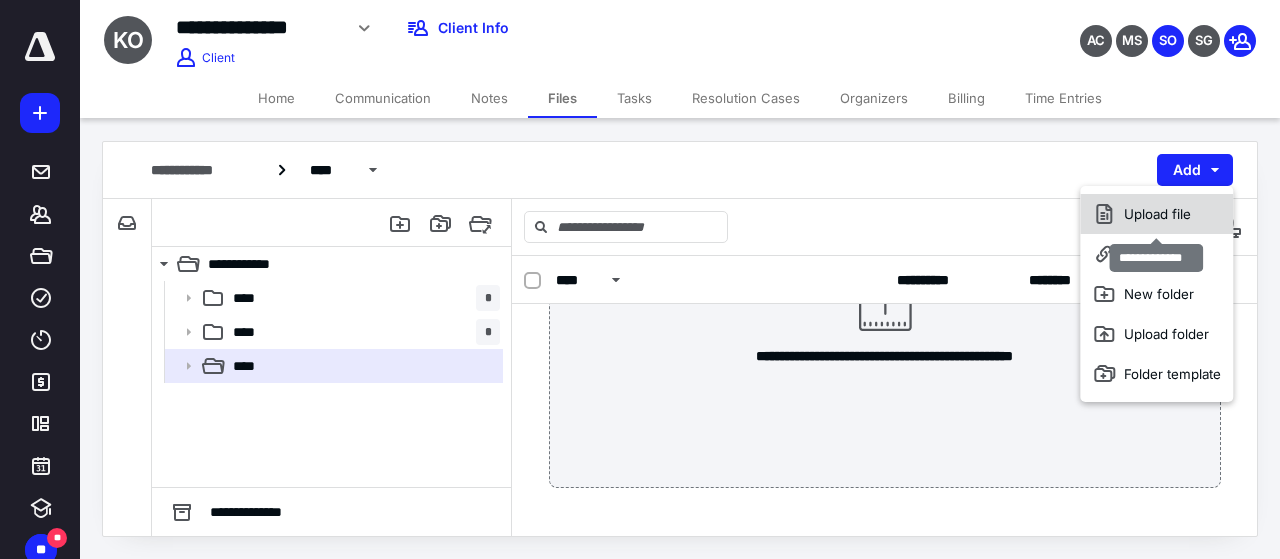 click on "Upload file" at bounding box center [1156, 214] 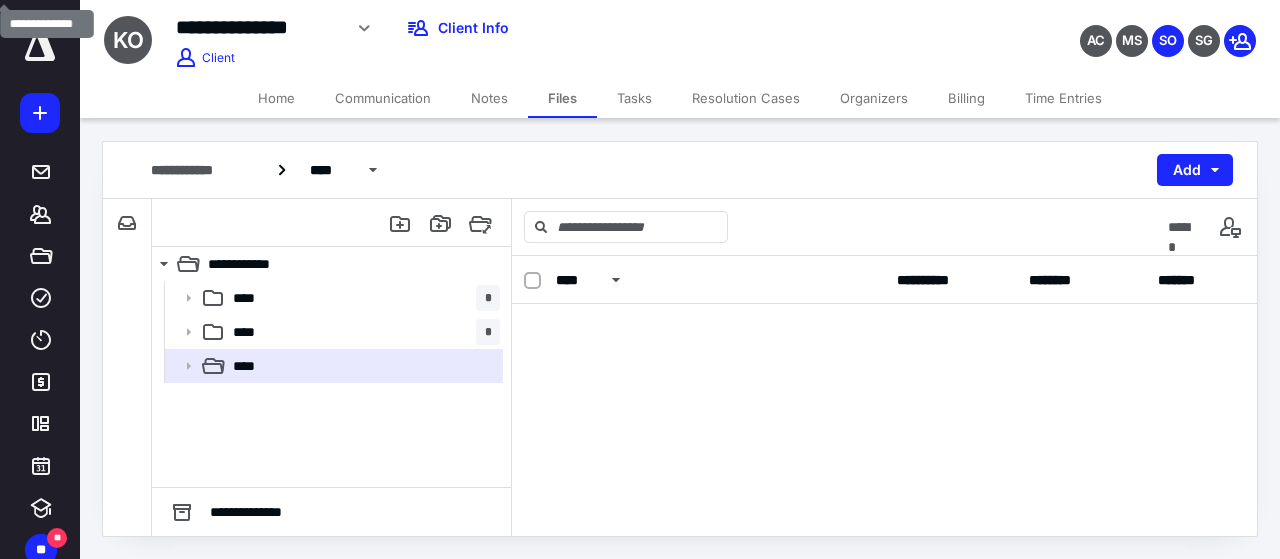 scroll, scrollTop: 66, scrollLeft: 0, axis: vertical 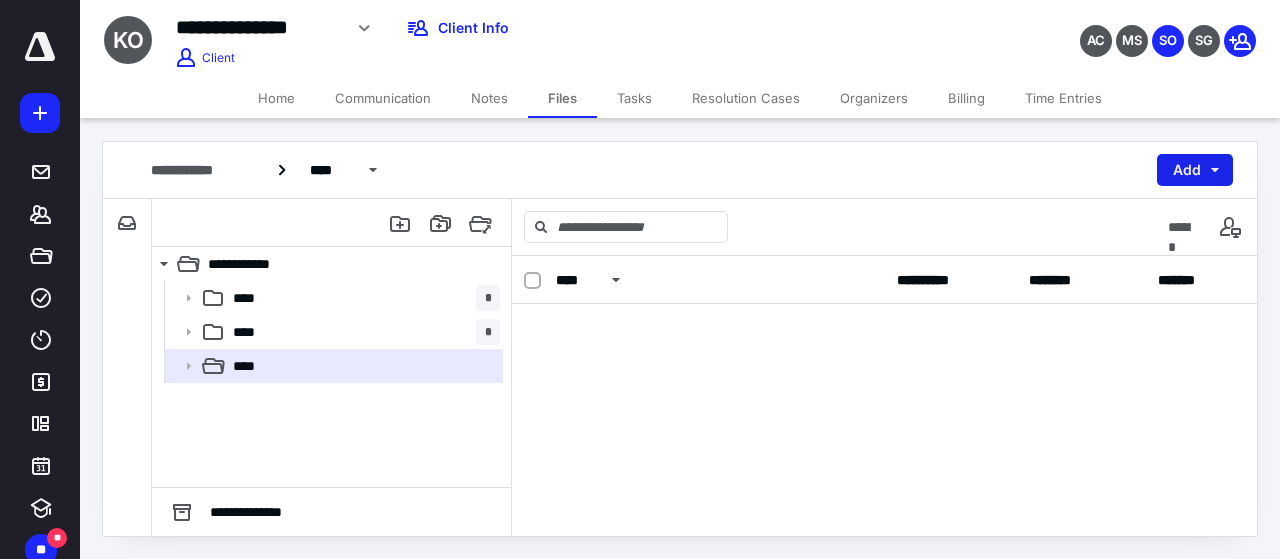 click on "Add" at bounding box center (1195, 170) 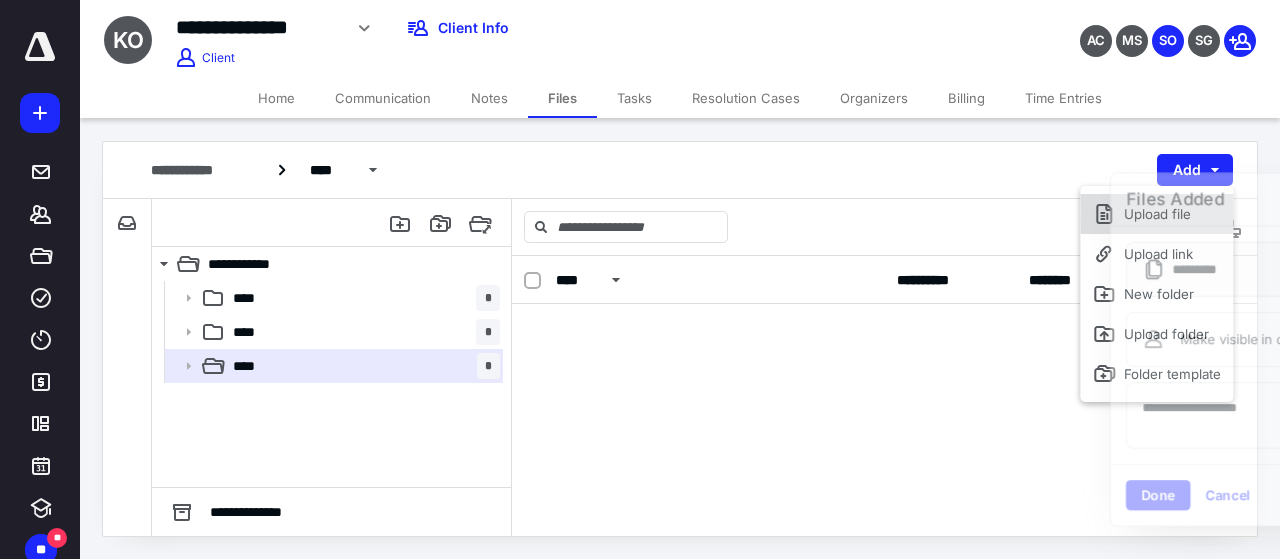 click on "**********" at bounding box center (640, 279) 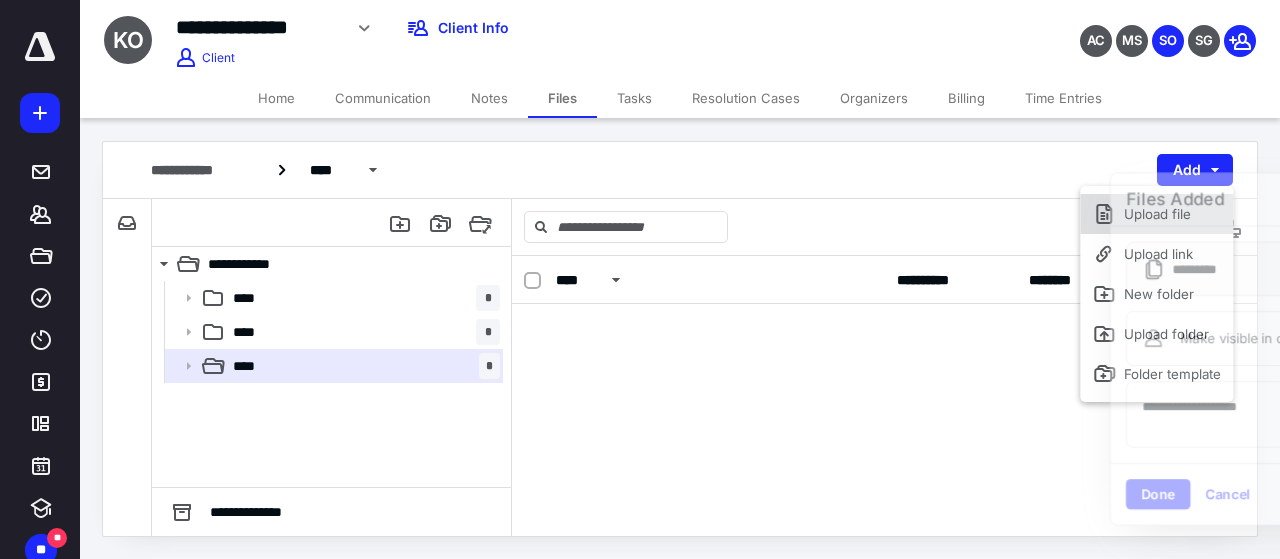 scroll, scrollTop: 115, scrollLeft: 0, axis: vertical 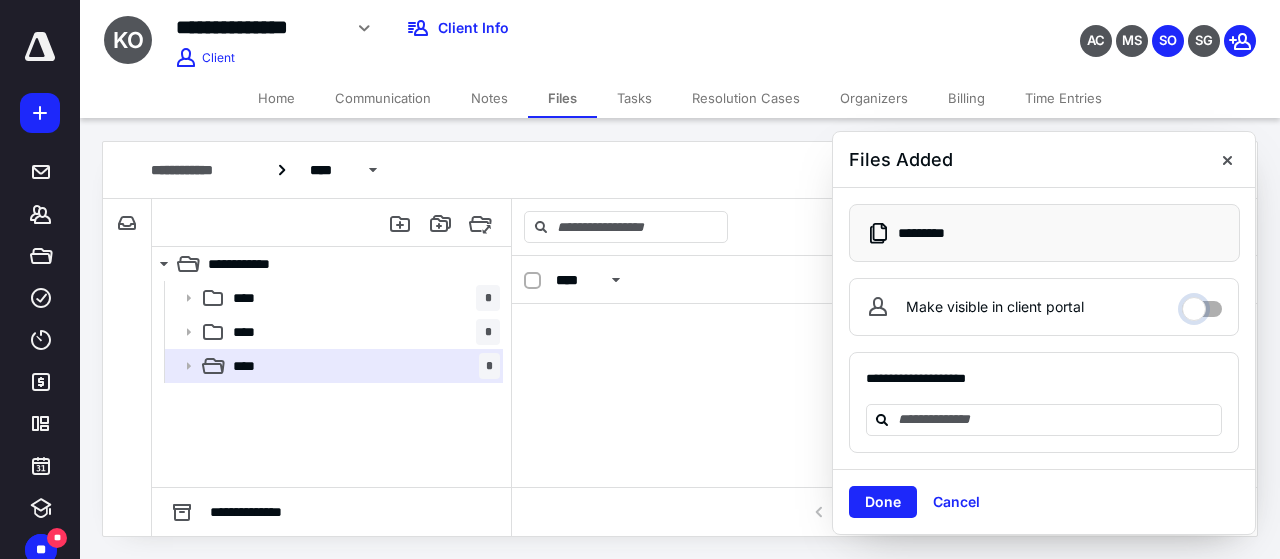 click on "Make visible in client portal" at bounding box center (1202, 304) 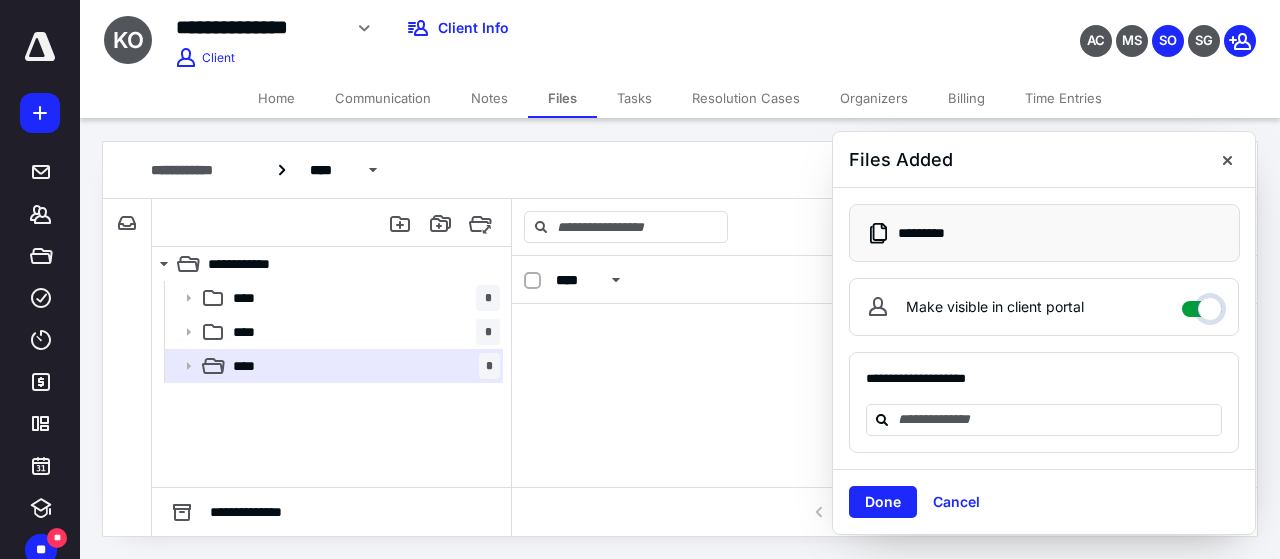 checkbox on "****" 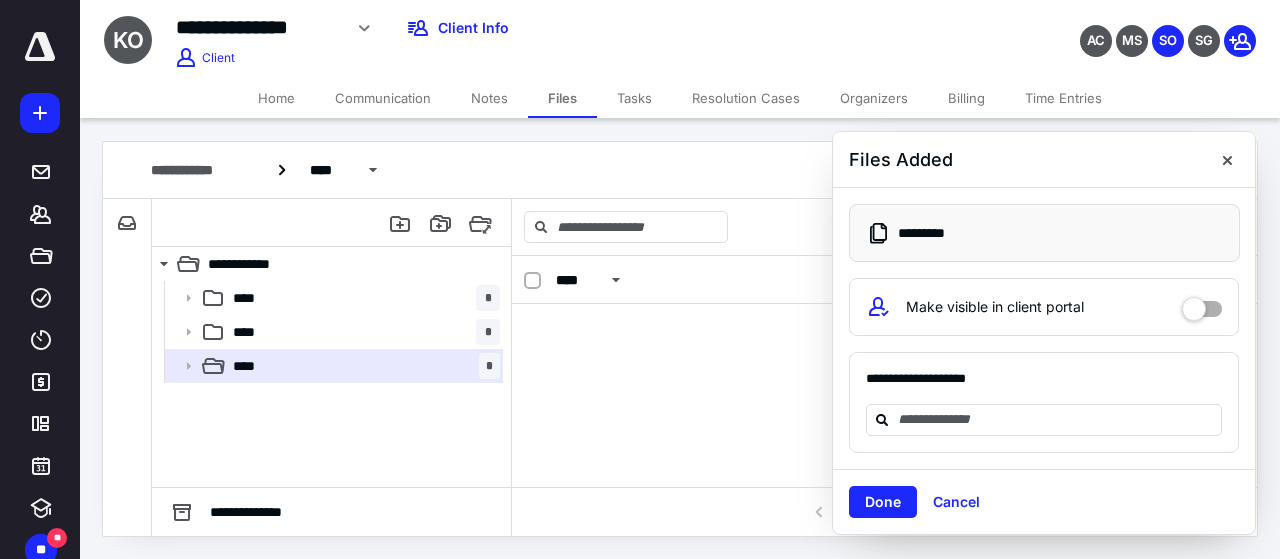 click on "* *******" at bounding box center [1044, 232] 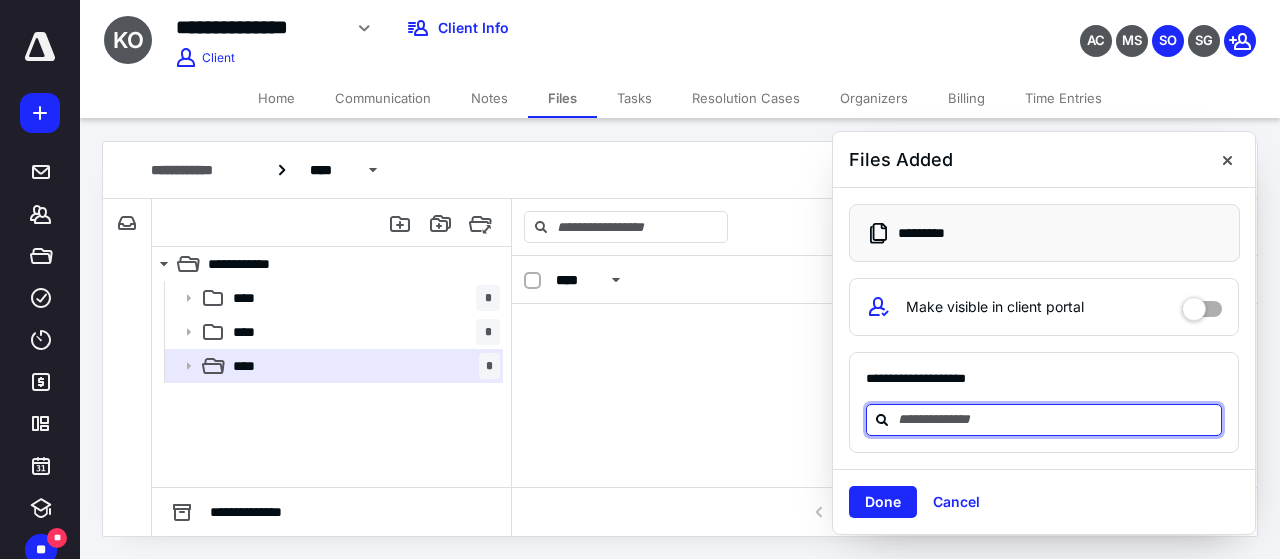 click at bounding box center [1056, 419] 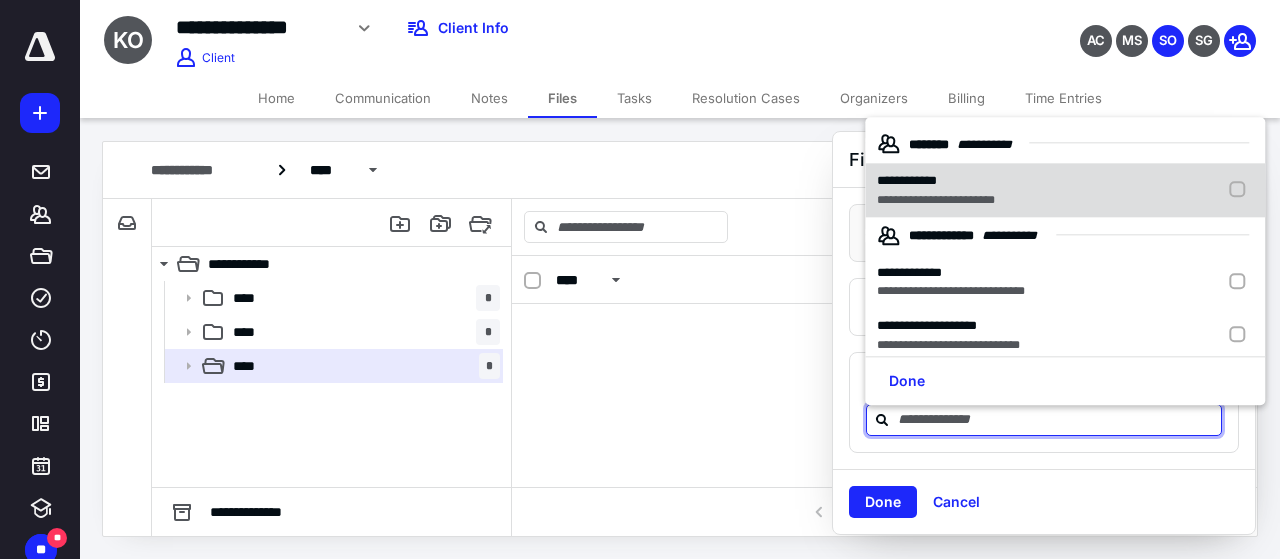 click on "**********" at bounding box center (936, 182) 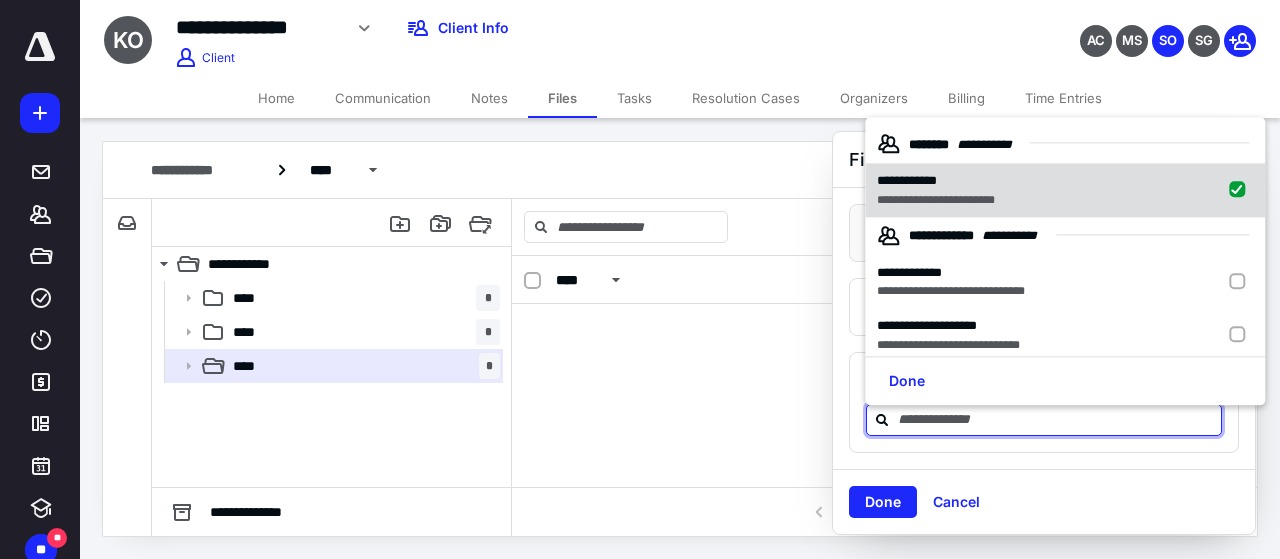 checkbox on "true" 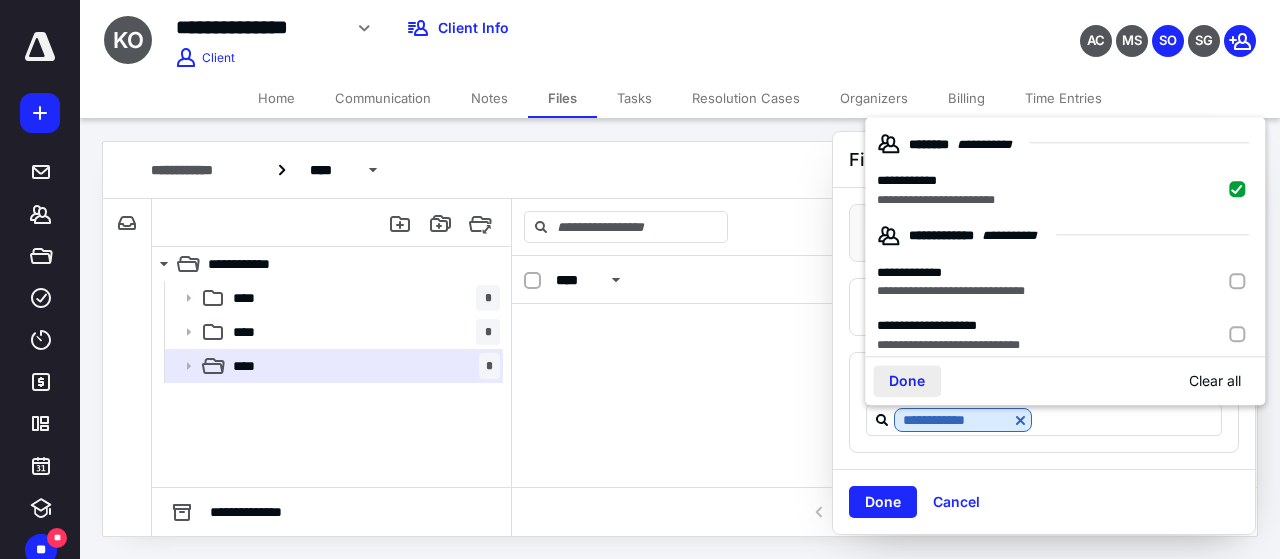 click on "Done" at bounding box center (907, 382) 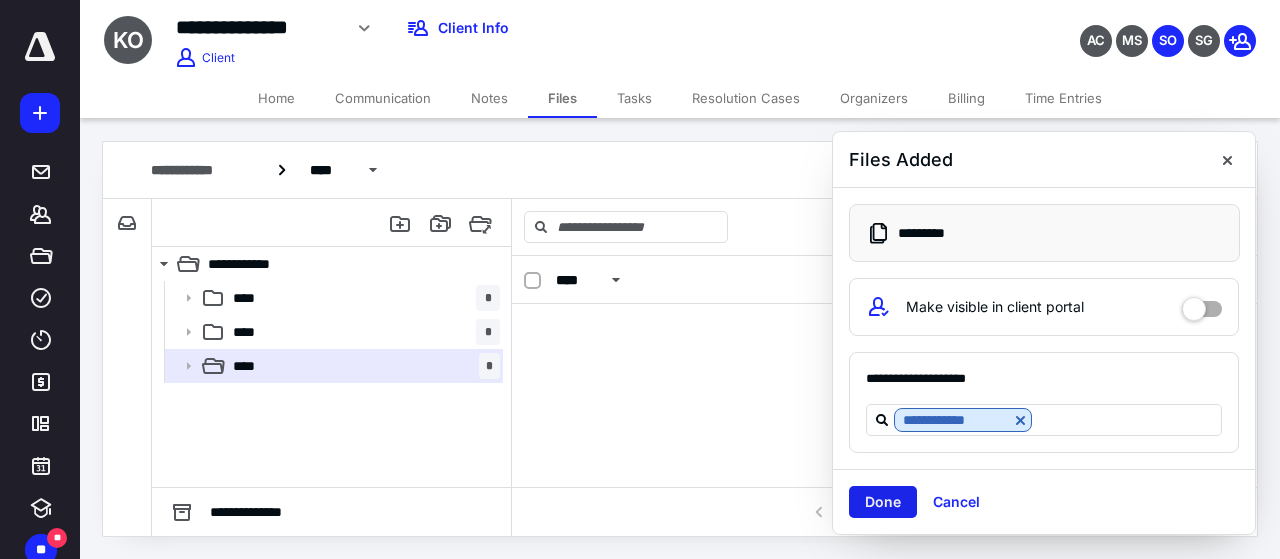 click on "Done" at bounding box center (883, 502) 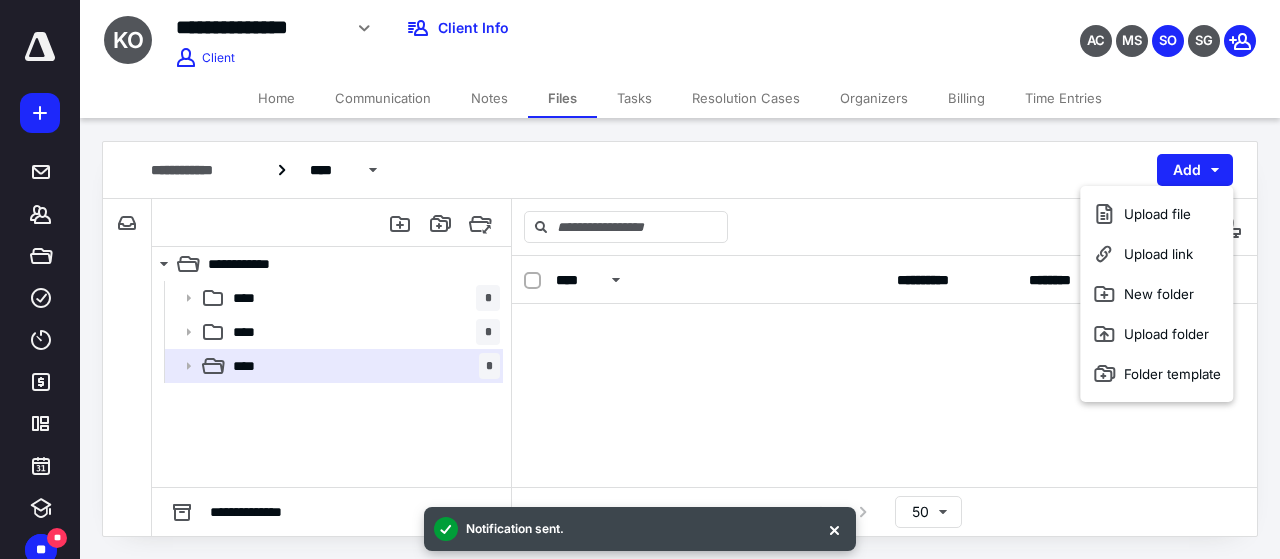 click on "**********" at bounding box center (885, 339) 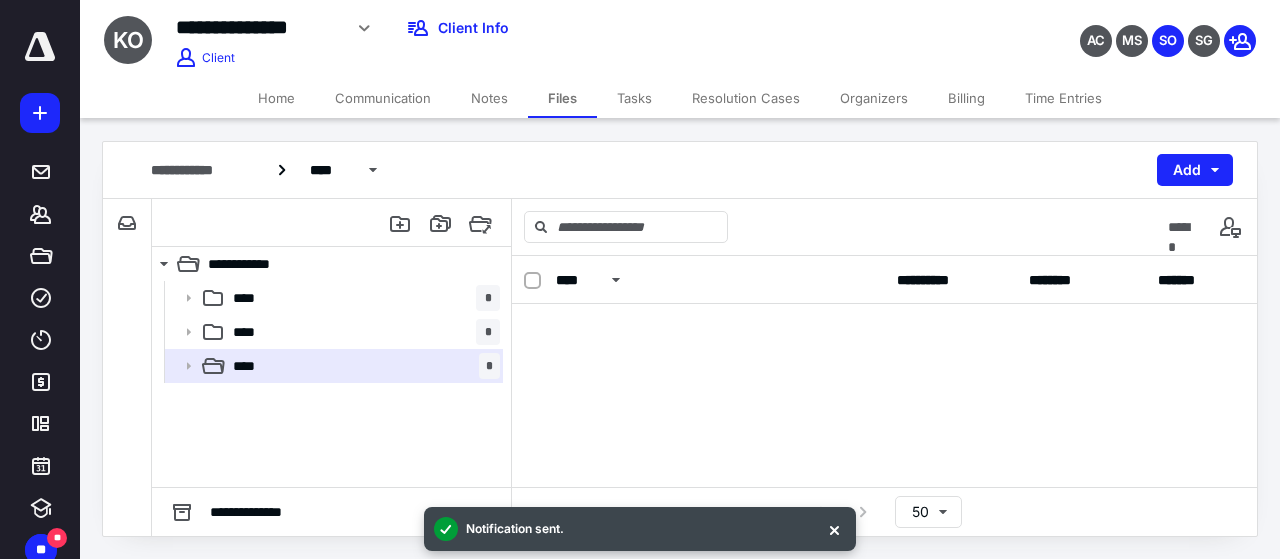 click on "**********" at bounding box center (885, 339) 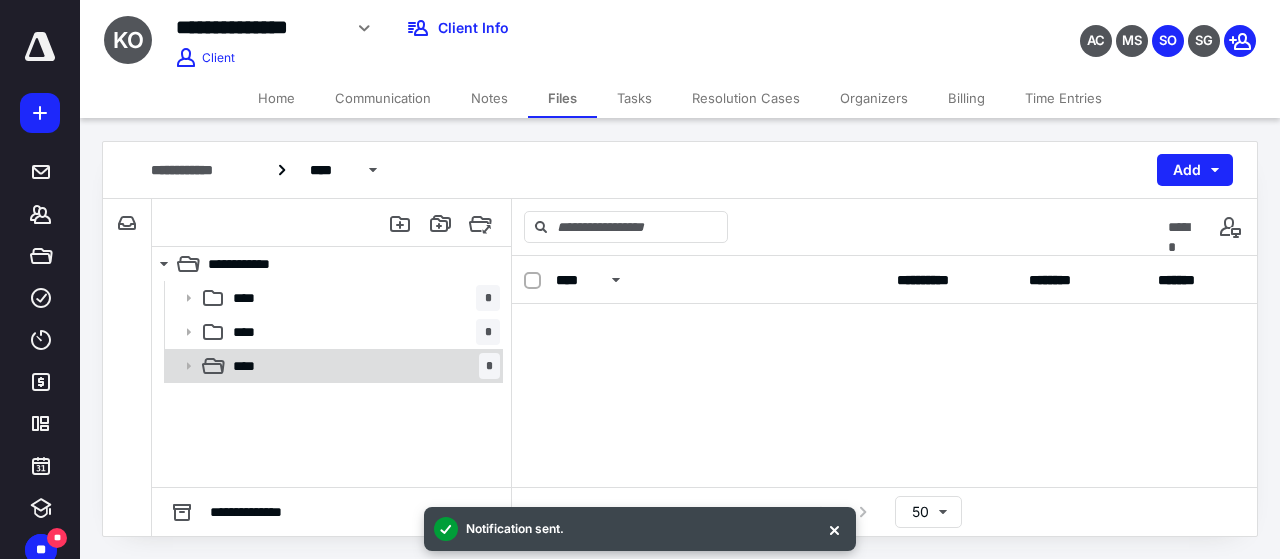 click on "**** *" at bounding box center (362, 366) 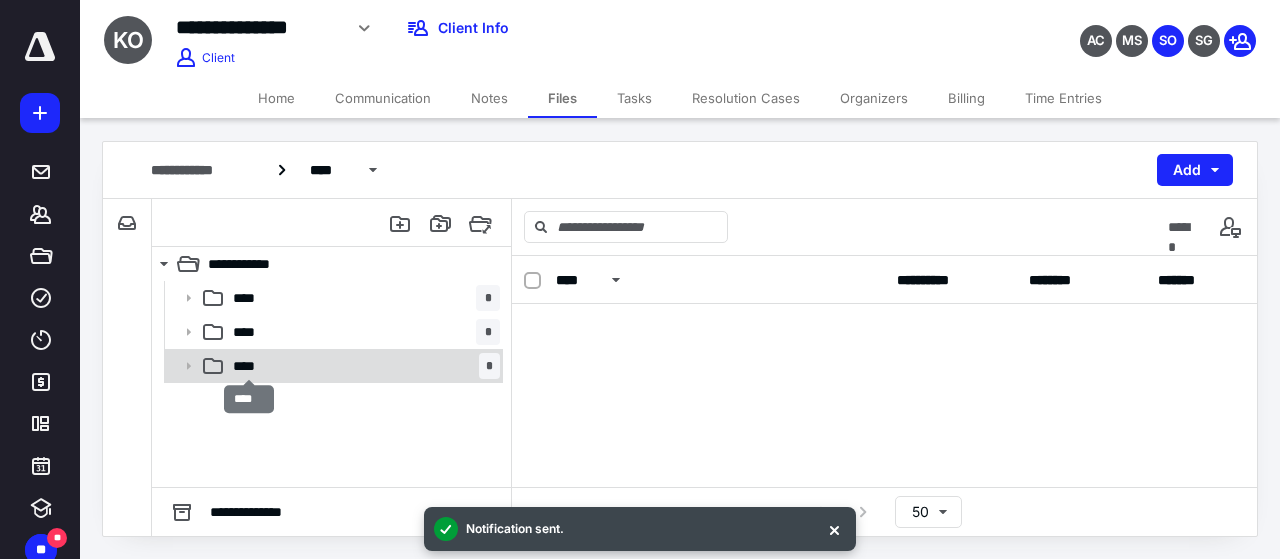 click on "****" at bounding box center [250, 366] 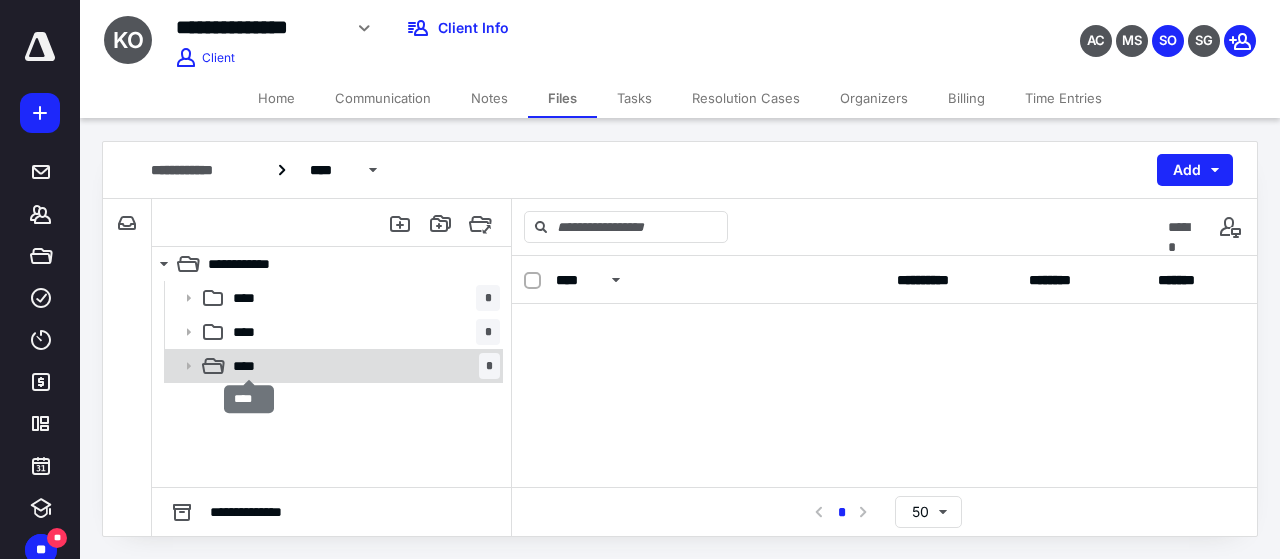 click on "****" at bounding box center [250, 366] 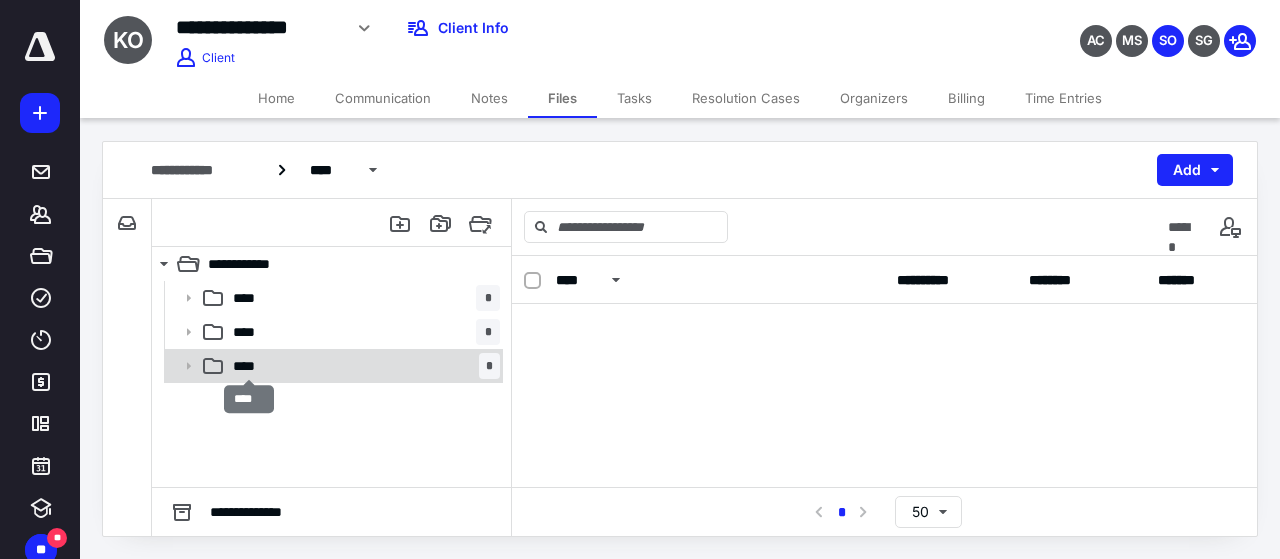 click on "****" at bounding box center (250, 366) 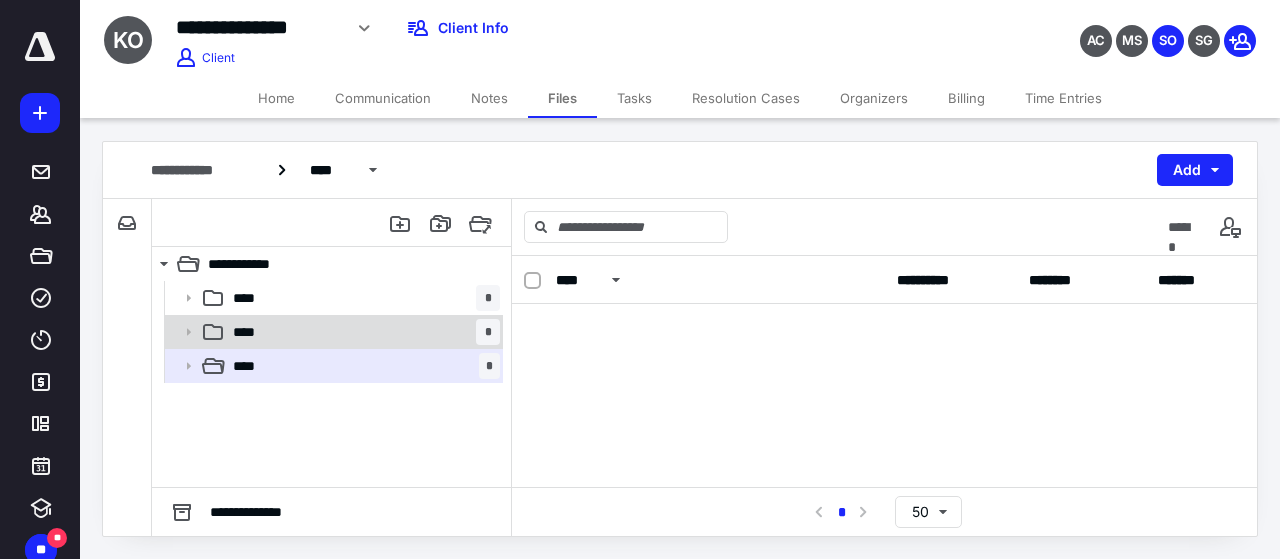 click on "**** *" at bounding box center (362, 332) 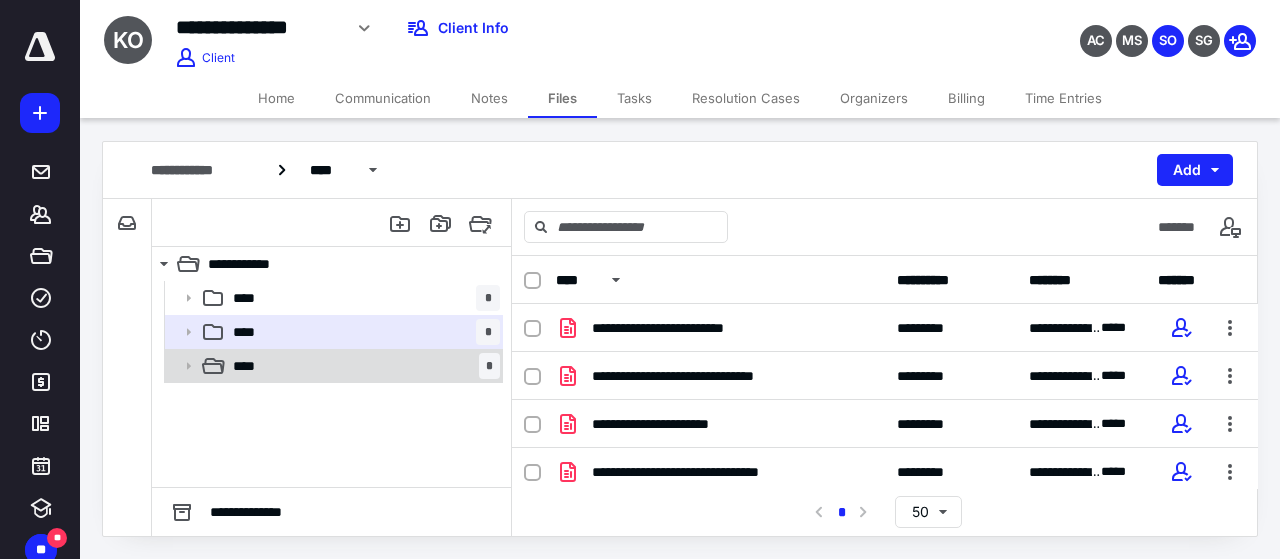 click 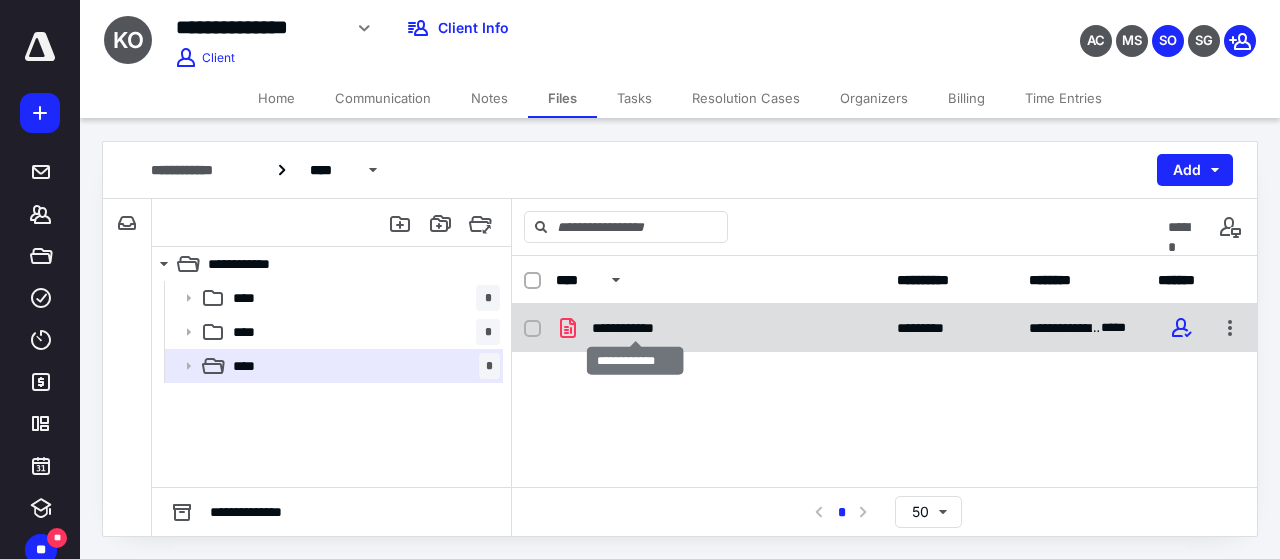 click on "**********" at bounding box center (636, 328) 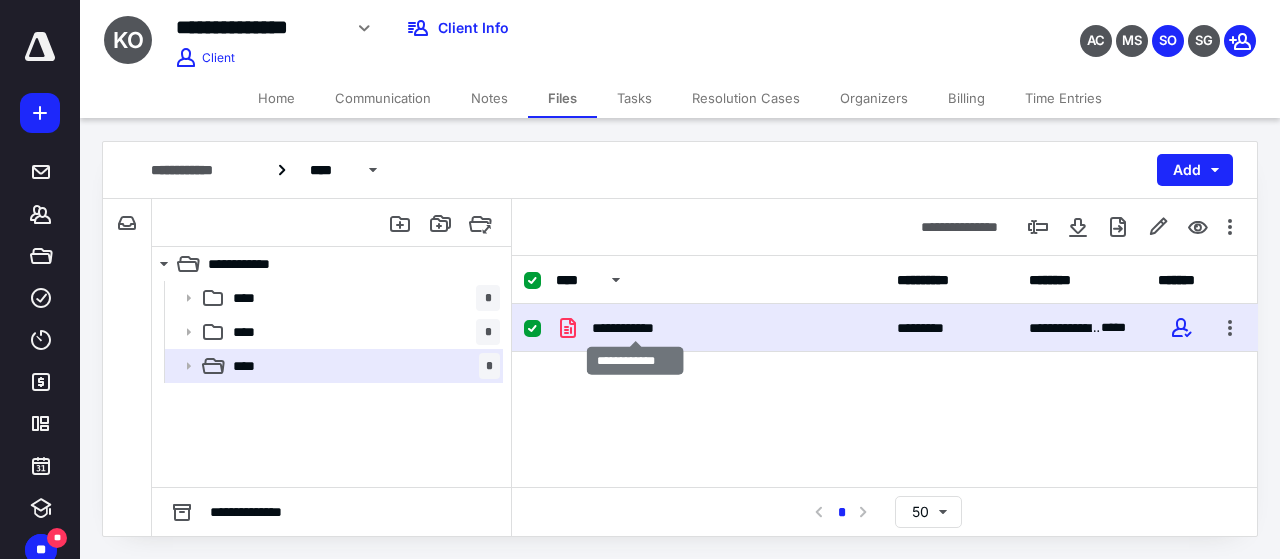 click on "**********" at bounding box center (636, 328) 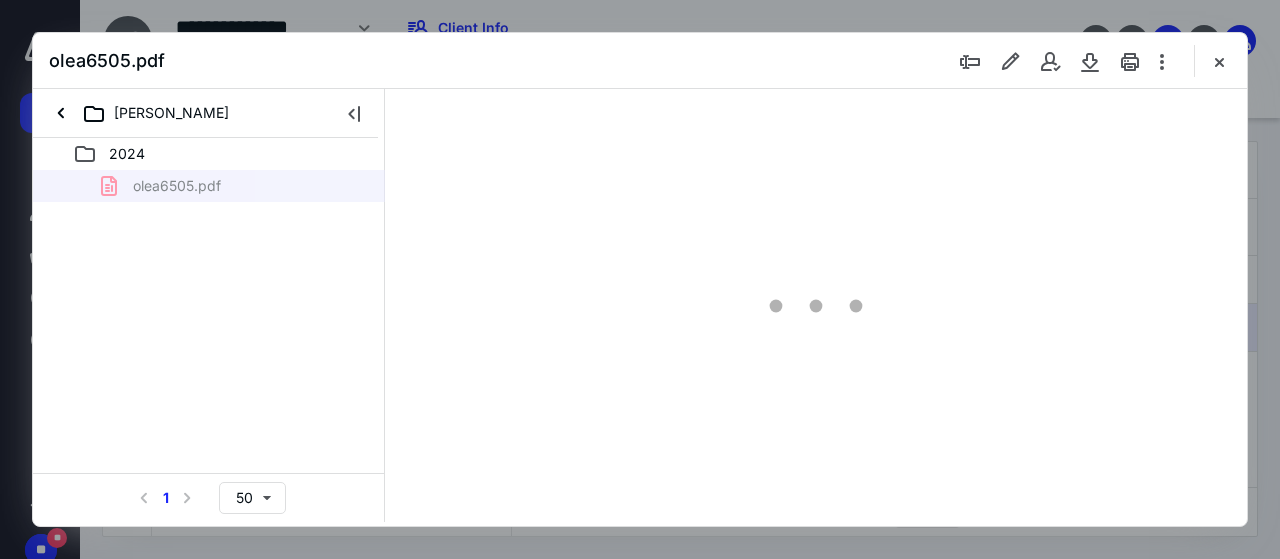 scroll, scrollTop: 0, scrollLeft: 0, axis: both 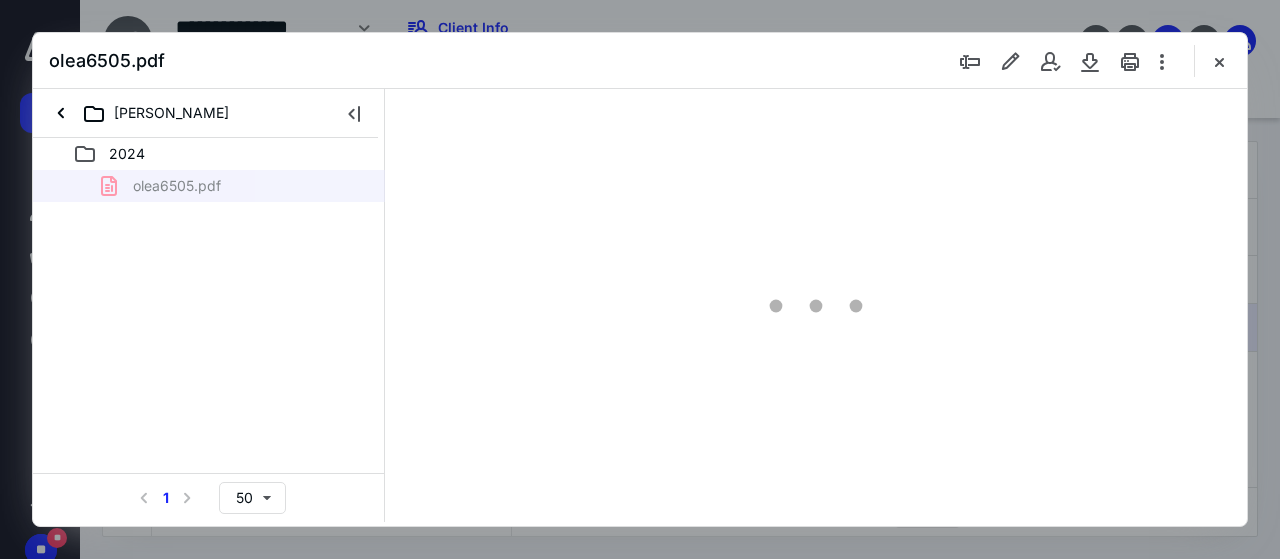type on "42" 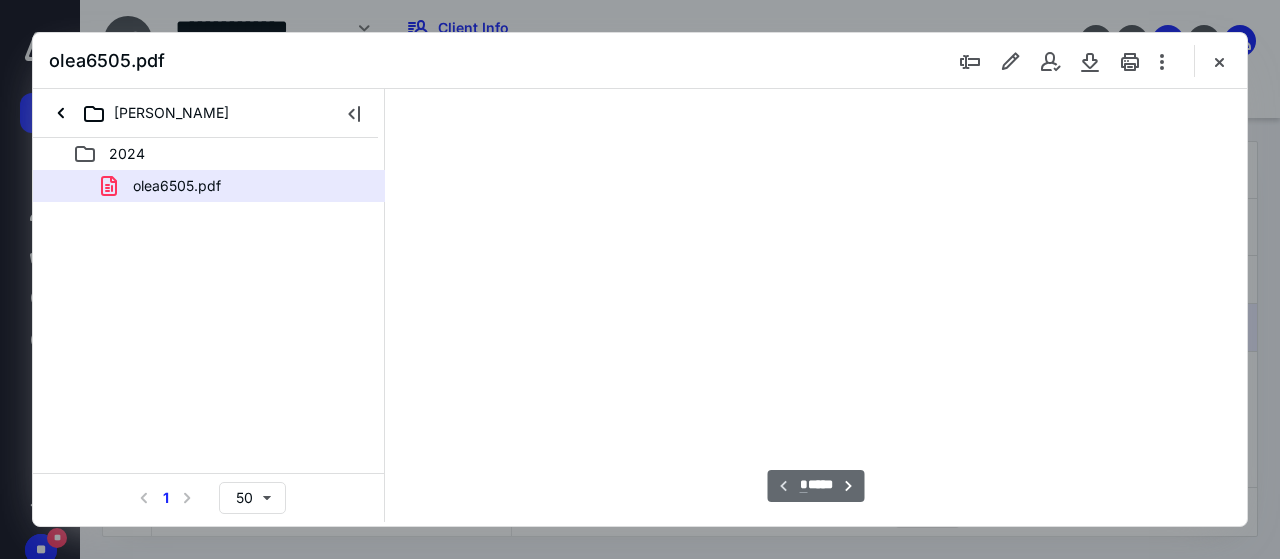 scroll, scrollTop: 106, scrollLeft: 0, axis: vertical 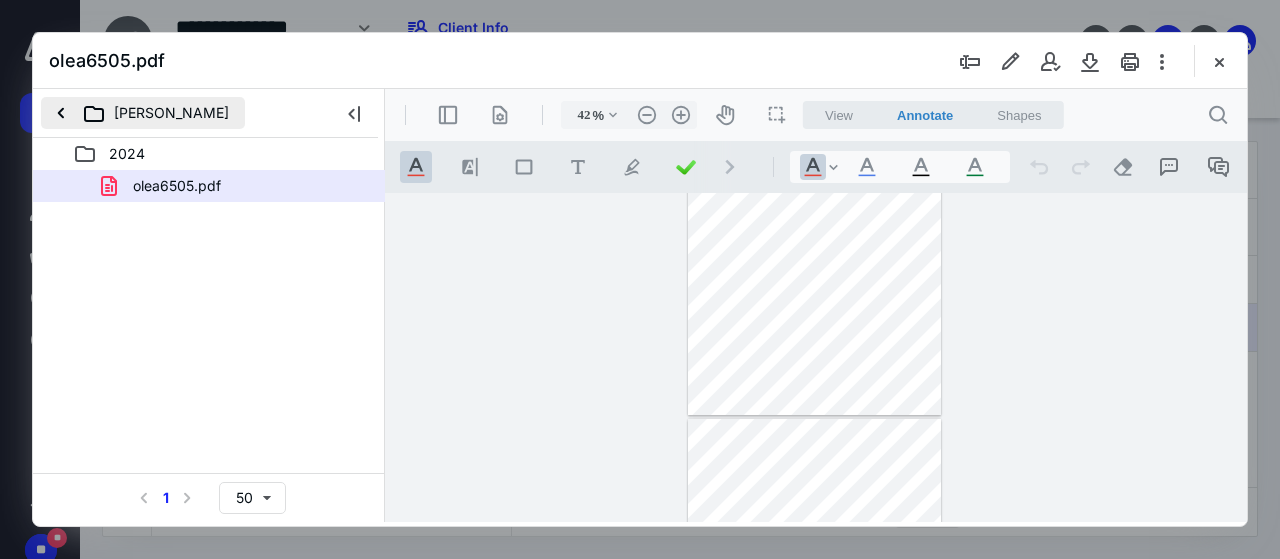 click on "KEVIN OLEARY" at bounding box center (143, 113) 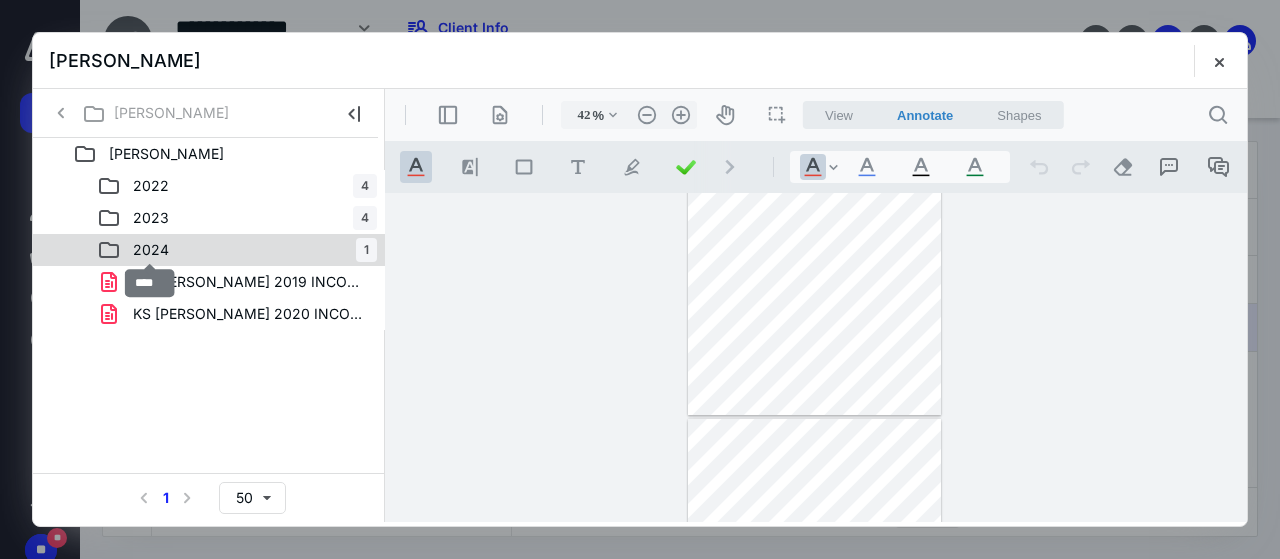 click on "2024" at bounding box center (151, 250) 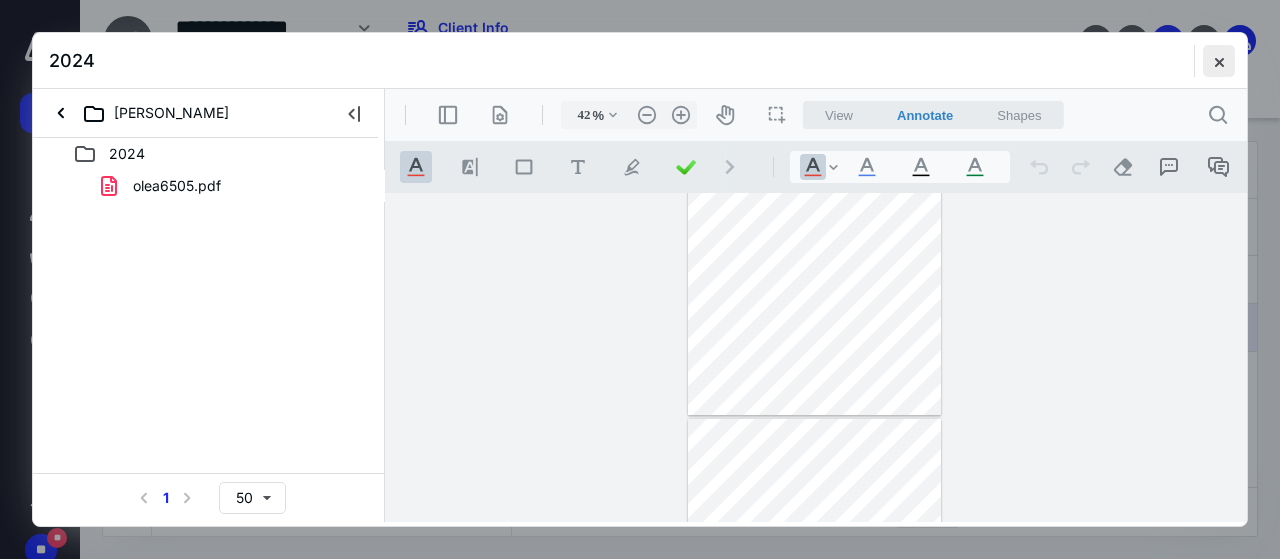 click at bounding box center (1219, 61) 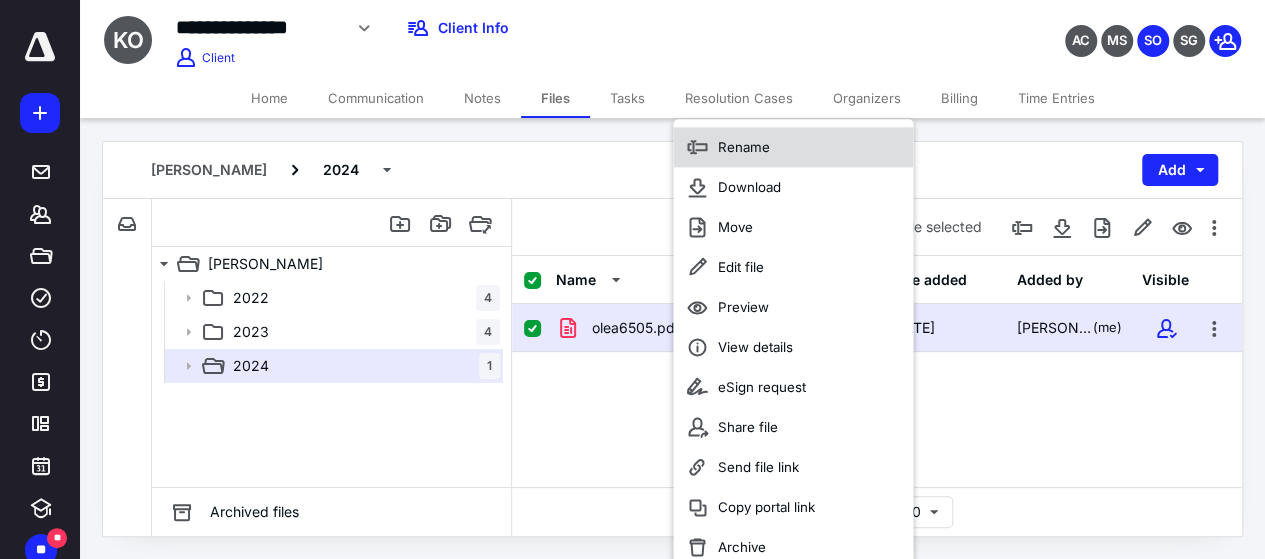 click on "Rename" at bounding box center (743, 147) 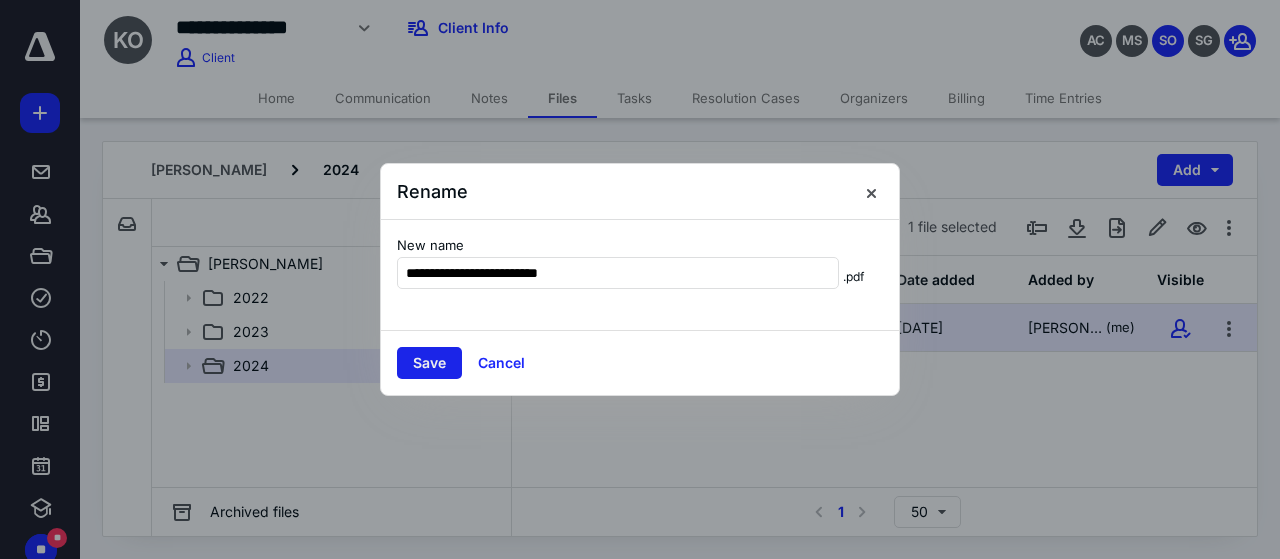 type on "**********" 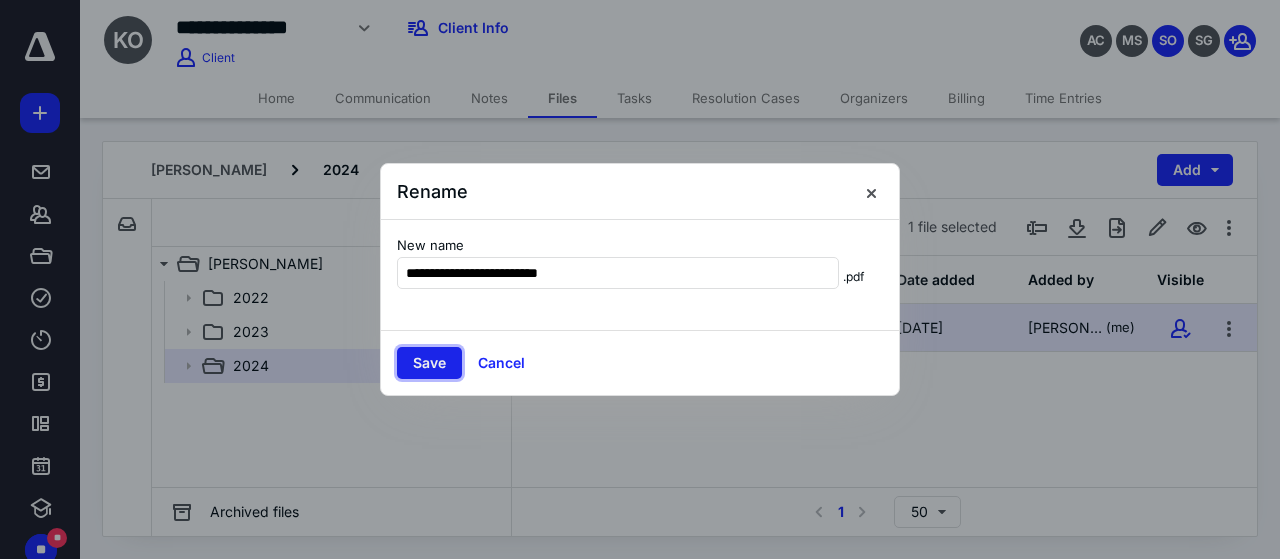 click on "Save" at bounding box center [429, 363] 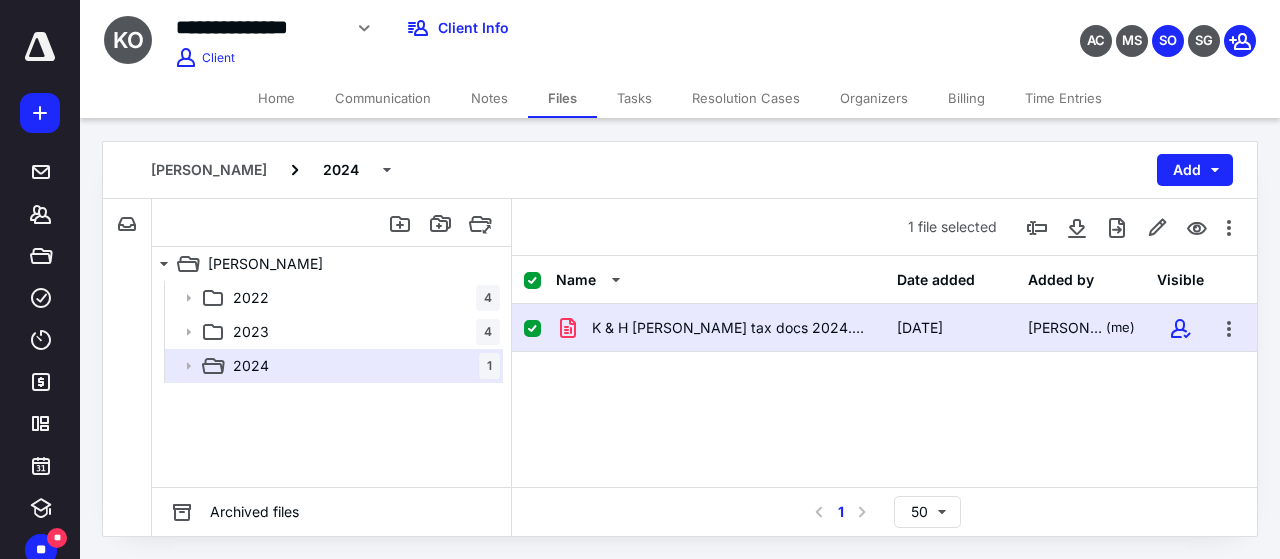 click on "Home" at bounding box center [276, 98] 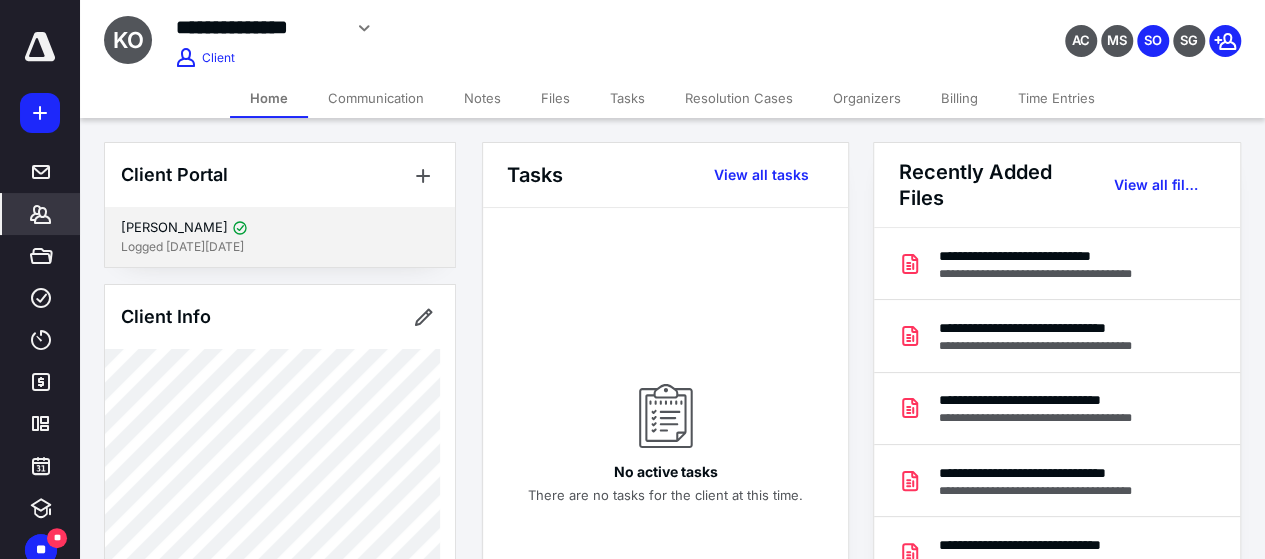 click on "KEVIN OLEARY" at bounding box center [174, 228] 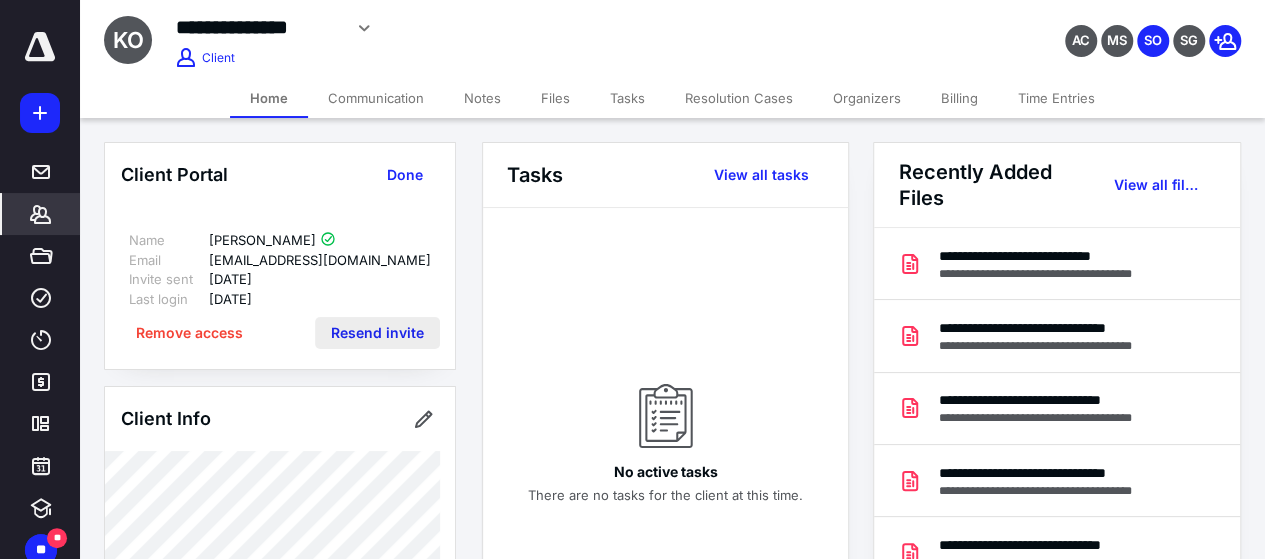 click on "Resend invite" at bounding box center [377, 333] 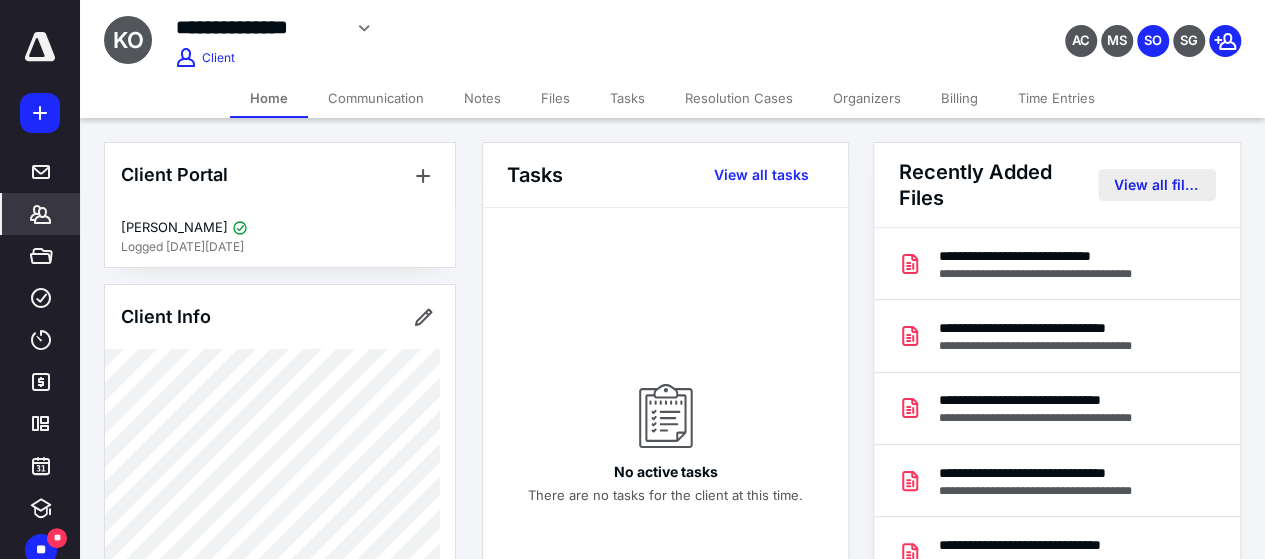 click on "View all files" at bounding box center [1157, 185] 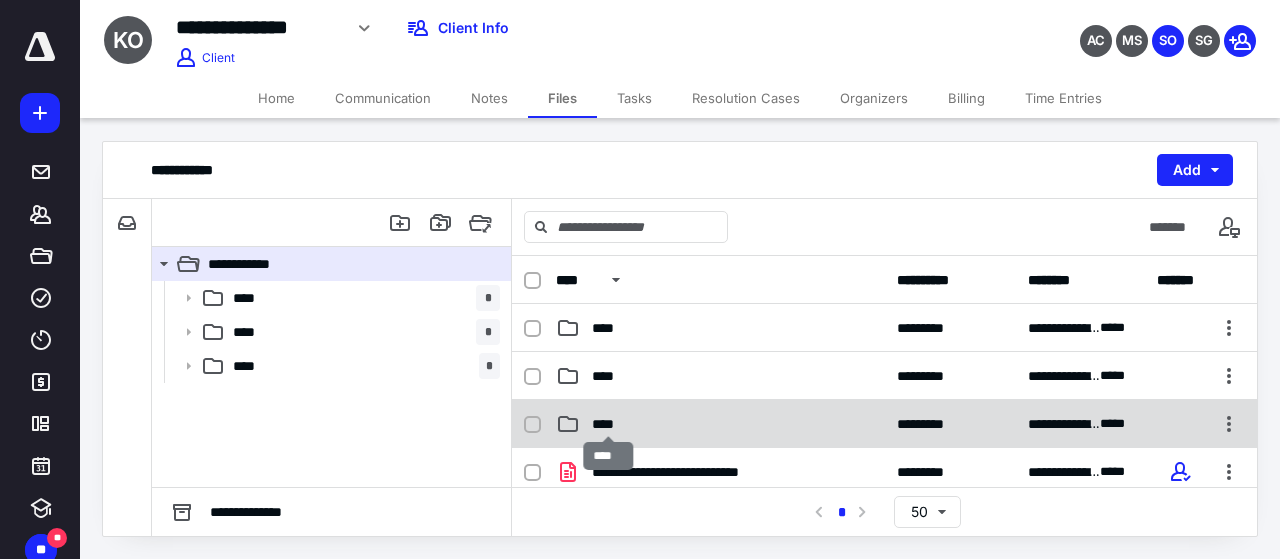 click on "****" at bounding box center [609, 424] 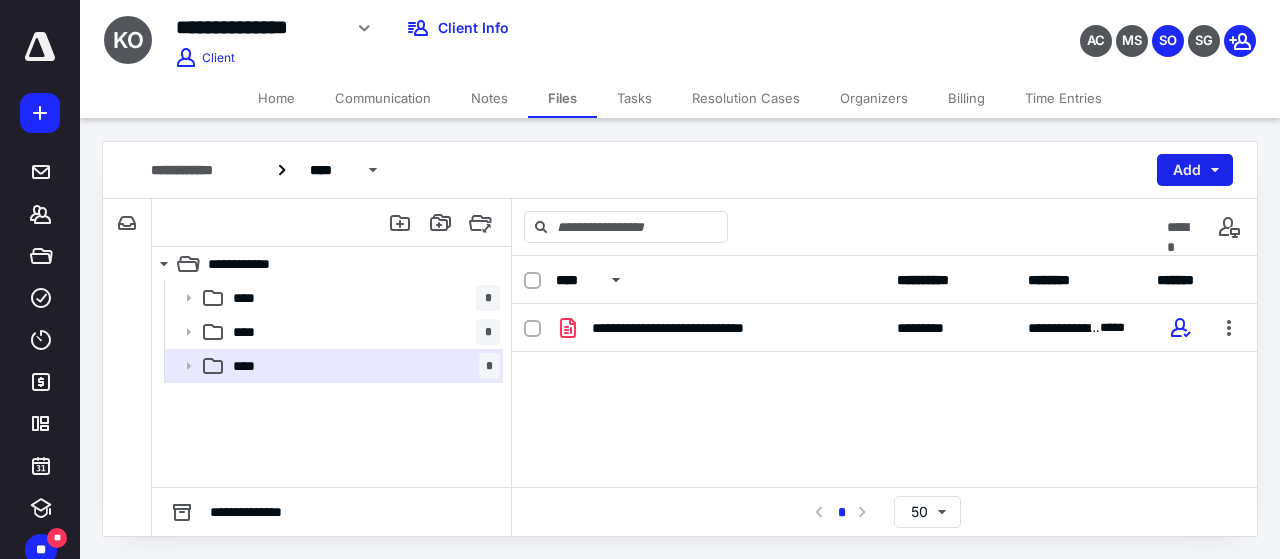 click on "Add" at bounding box center (1195, 170) 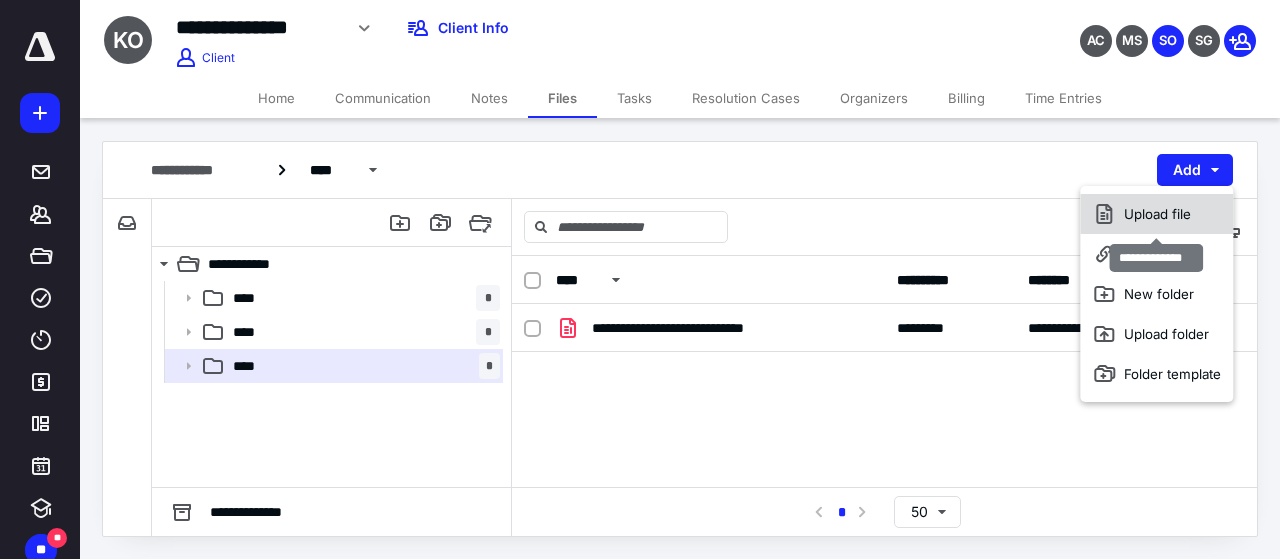 click on "Upload file" at bounding box center (1156, 214) 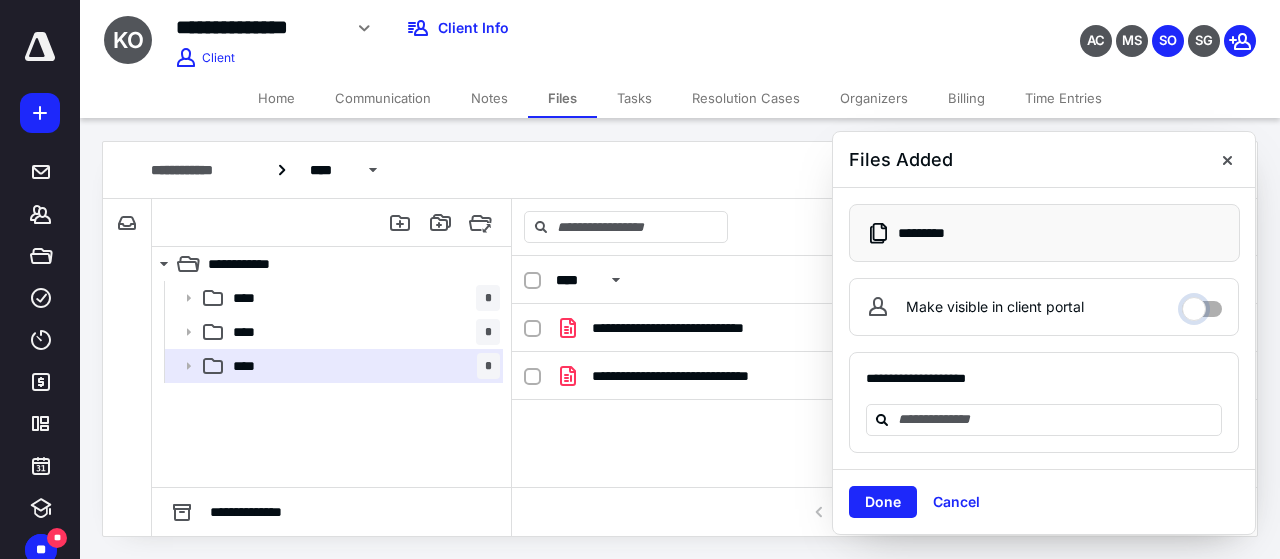 click on "Make visible in client portal" at bounding box center [1202, 304] 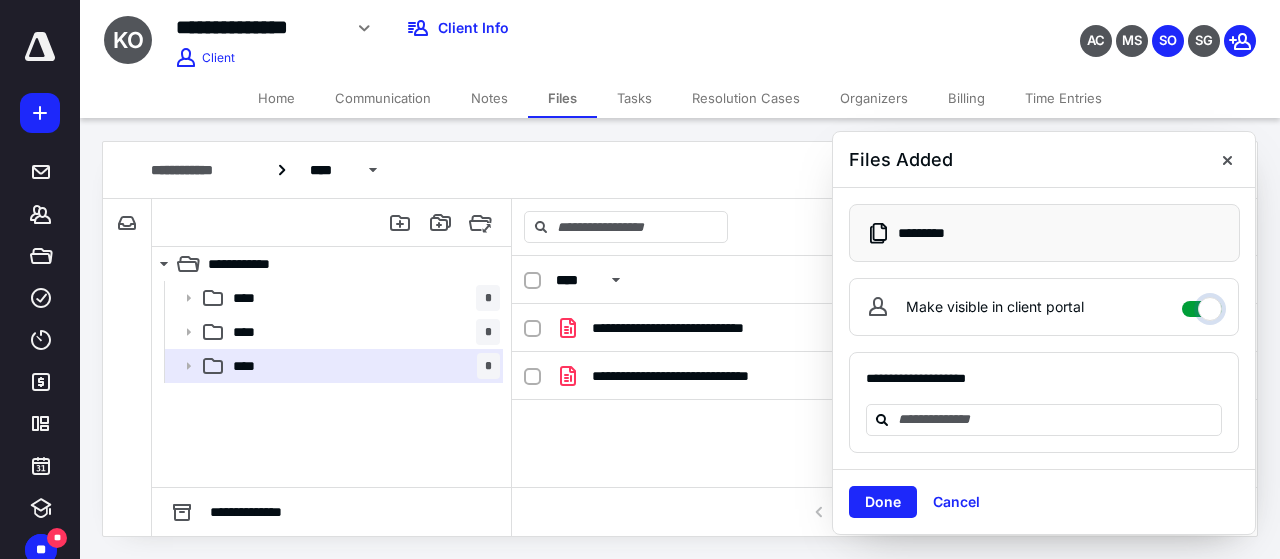 checkbox on "****" 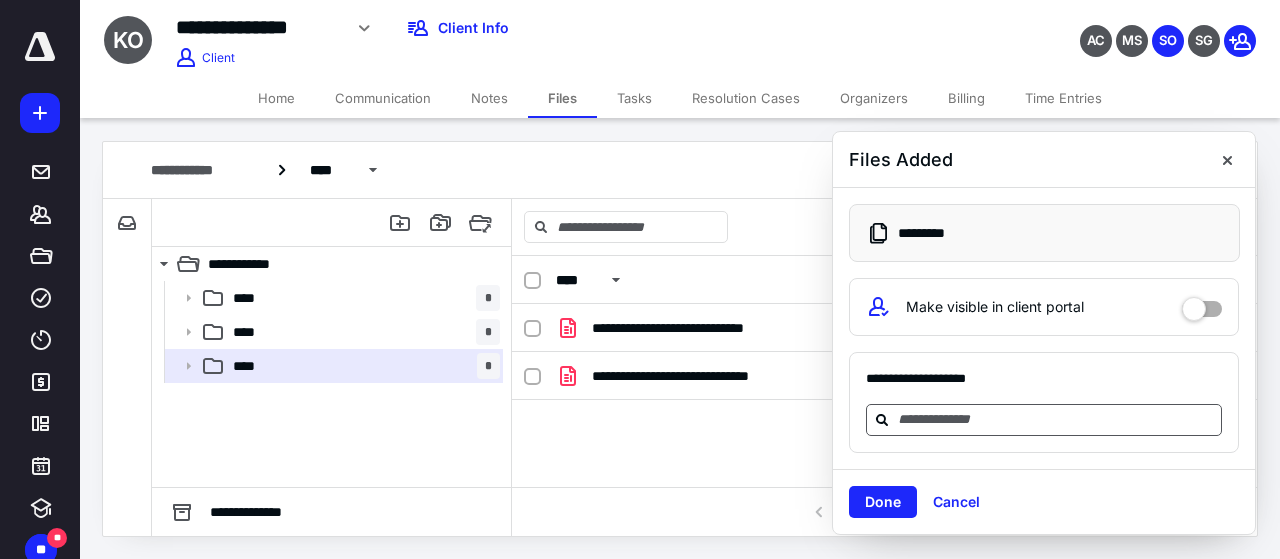 click at bounding box center [1056, 419] 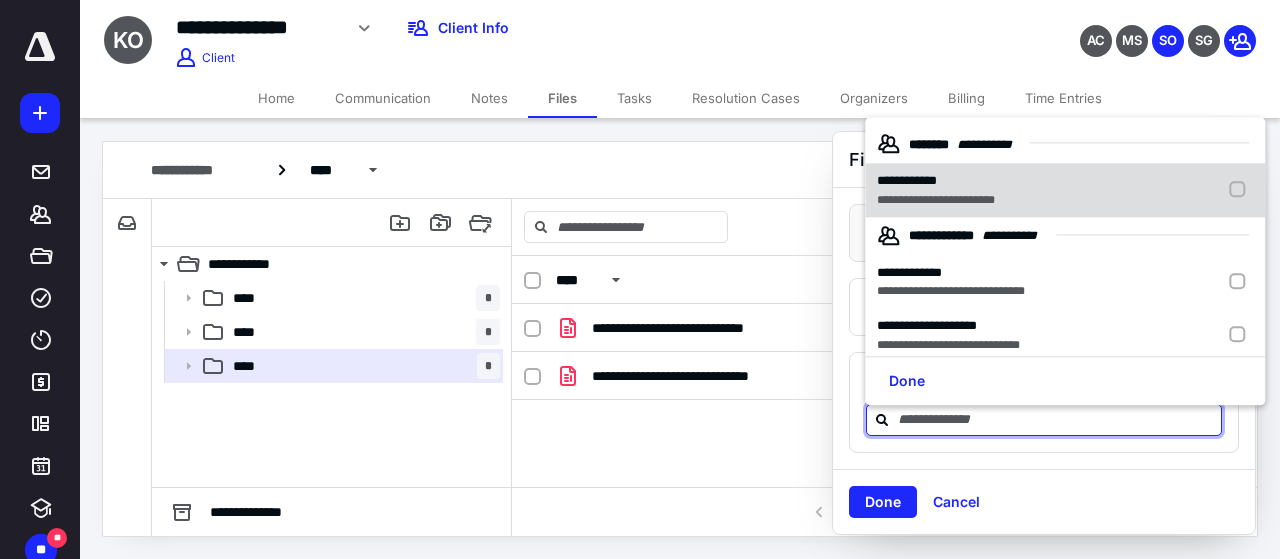 click at bounding box center (1241, 191) 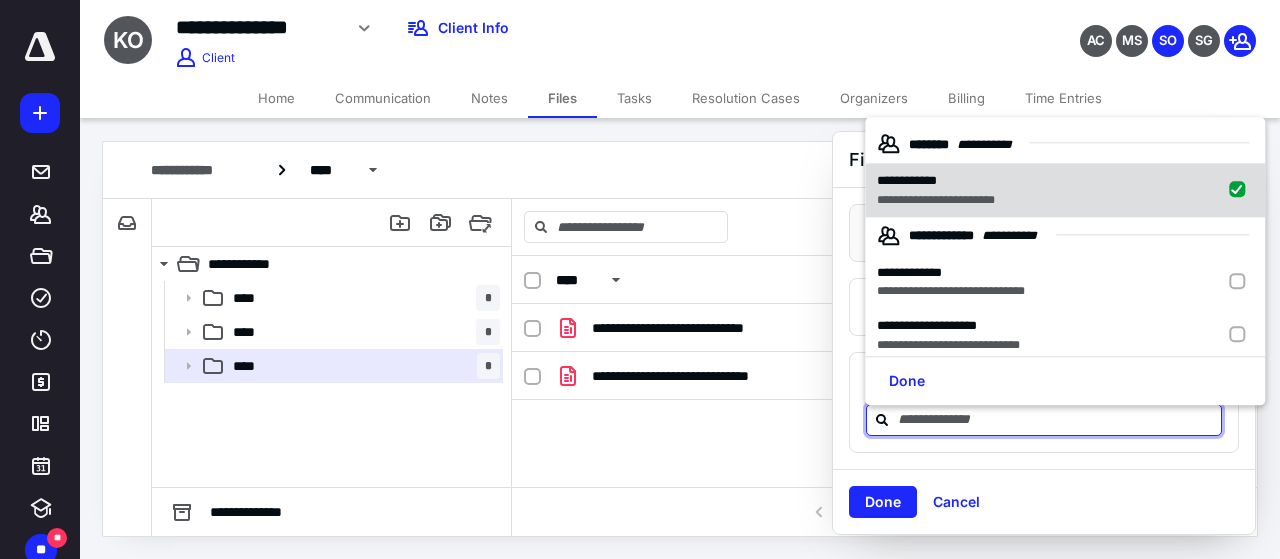checkbox on "true" 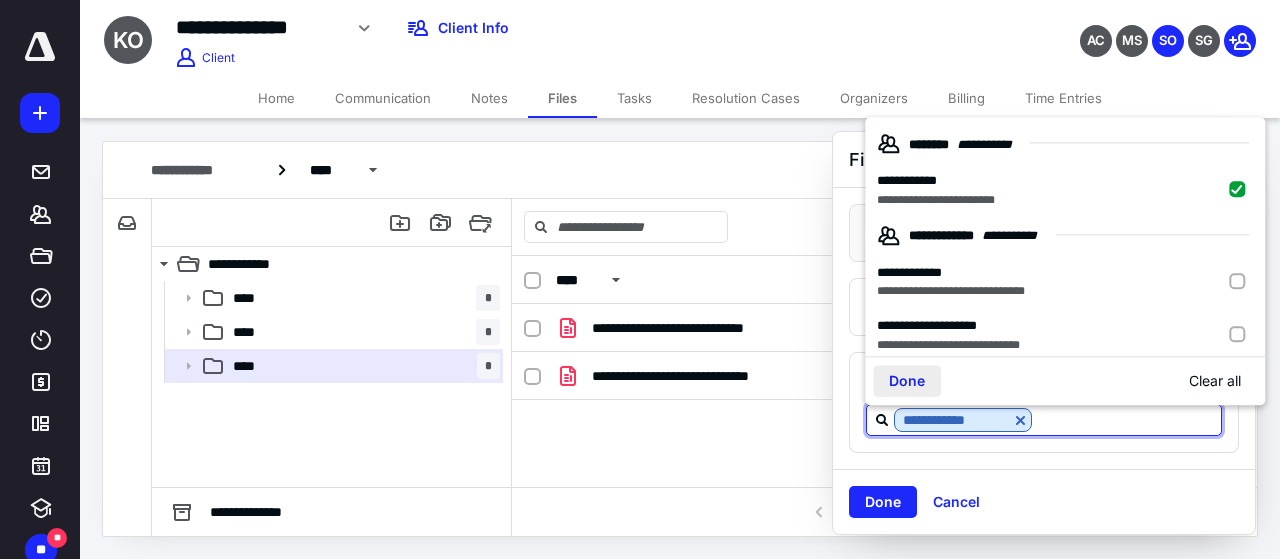 click on "Done" at bounding box center (907, 382) 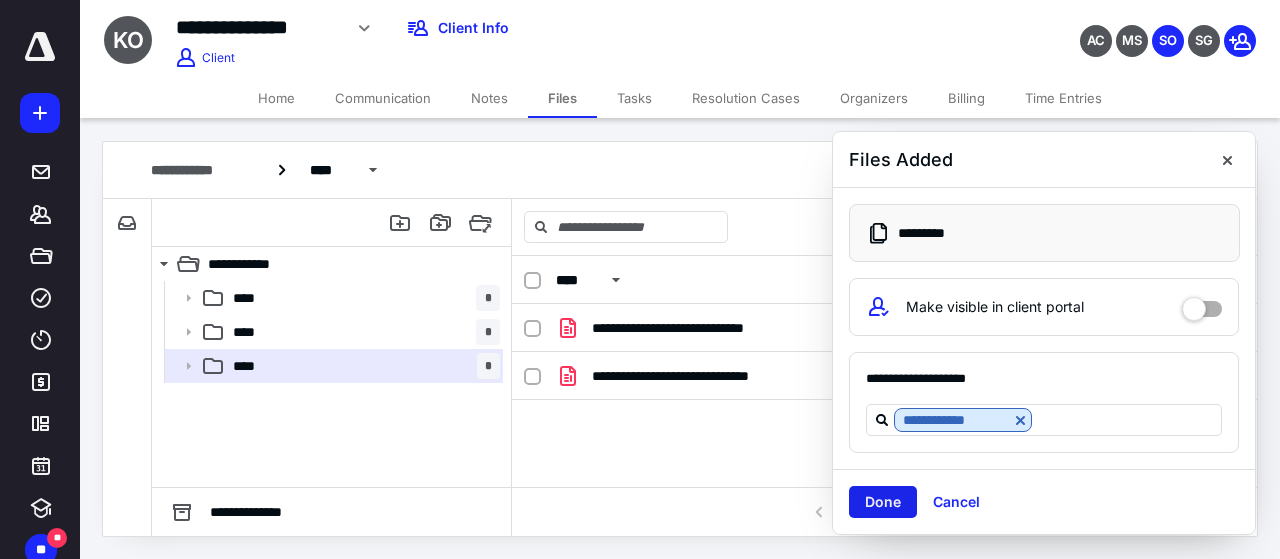 click on "Done" at bounding box center [883, 502] 